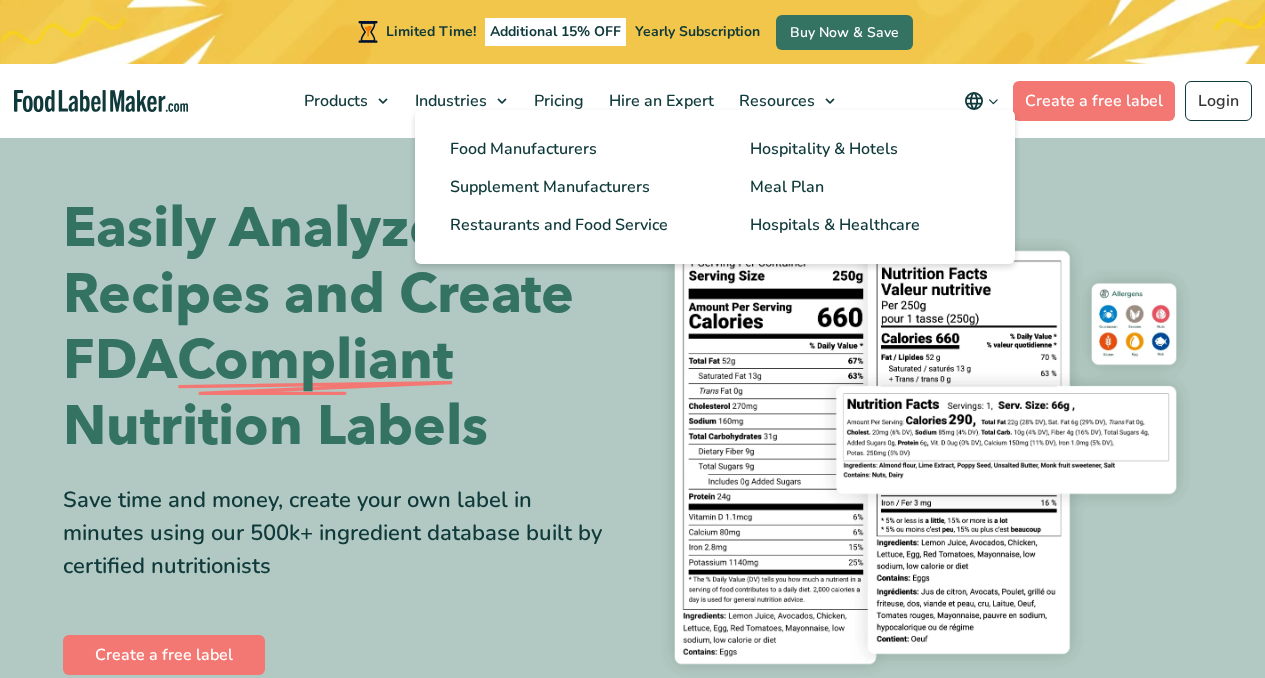 scroll, scrollTop: 0, scrollLeft: 0, axis: both 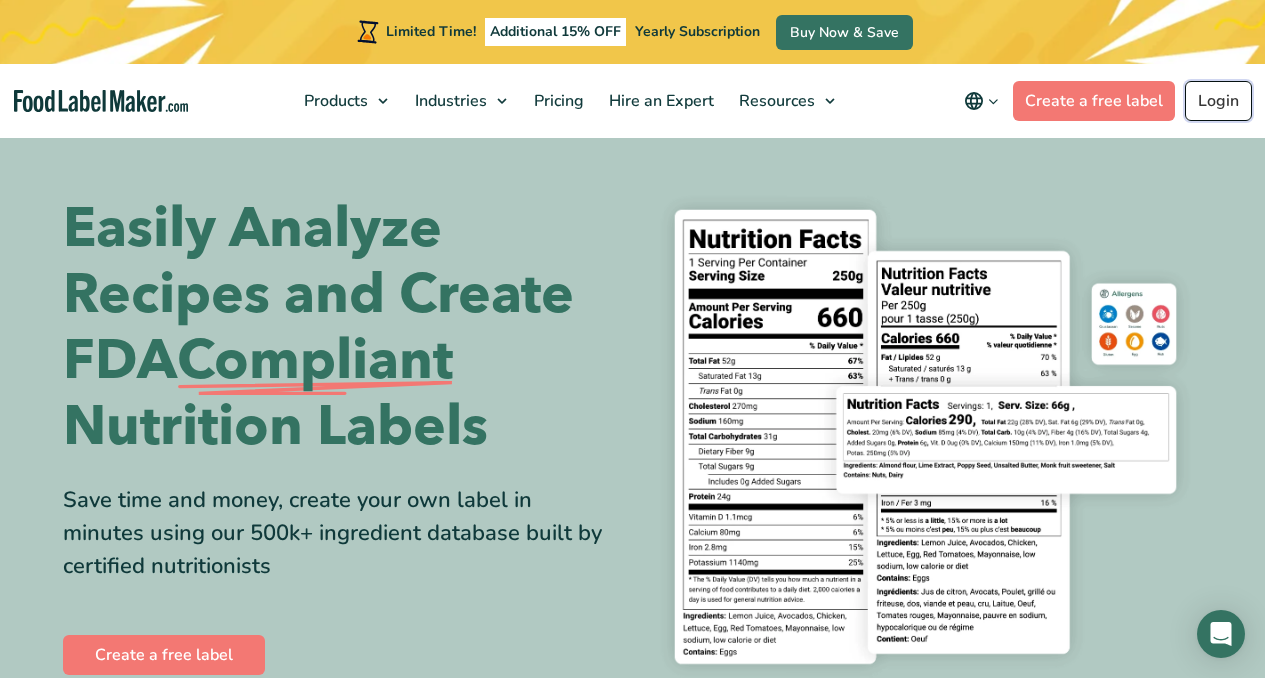 click on "Login" at bounding box center [1218, 101] 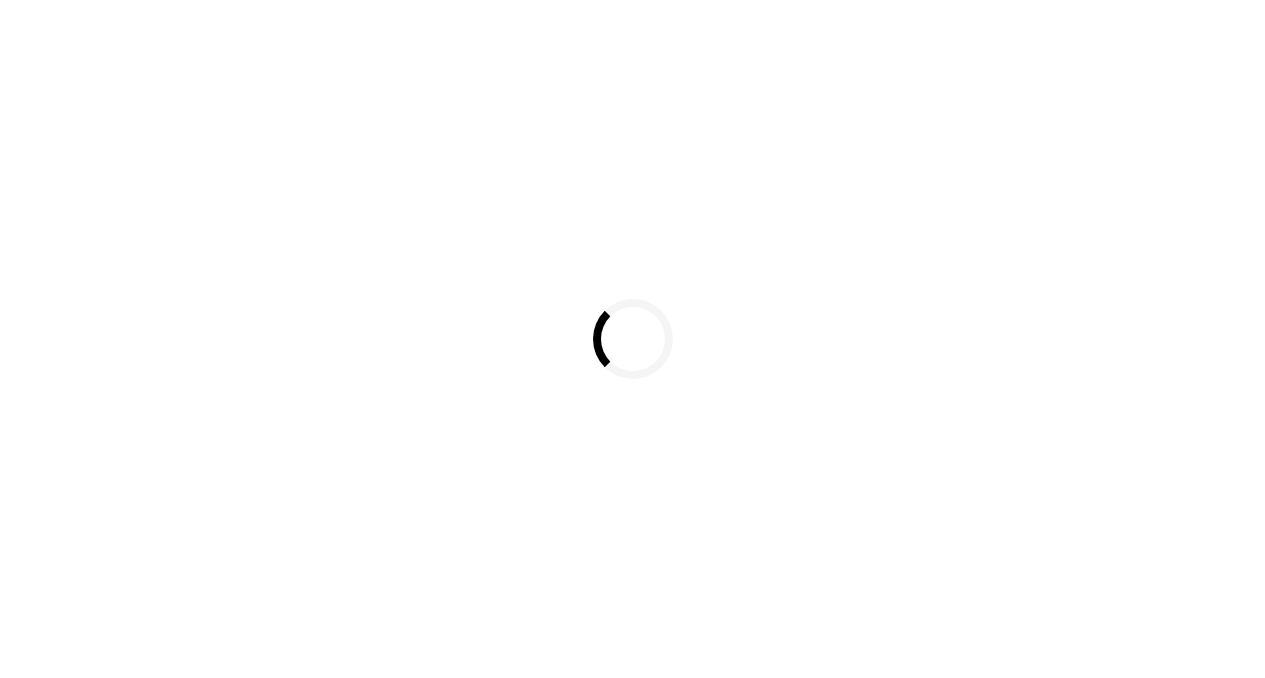 scroll, scrollTop: 0, scrollLeft: 0, axis: both 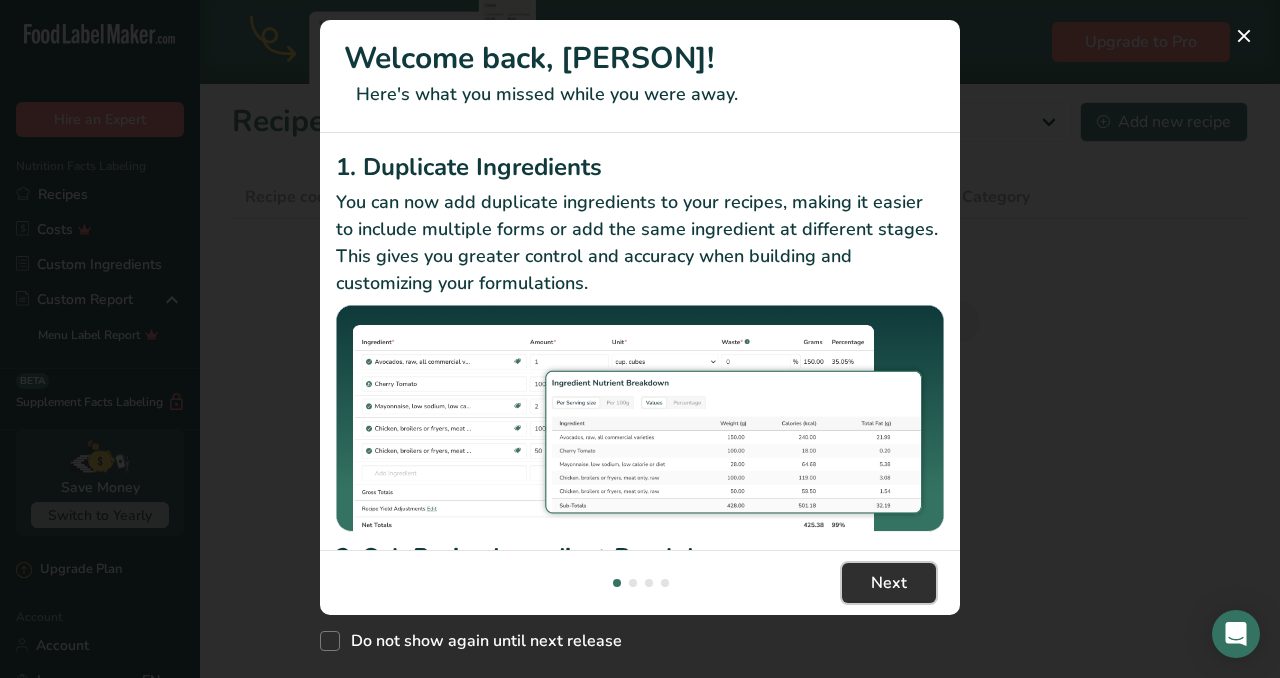 click on "Next" at bounding box center [889, 583] 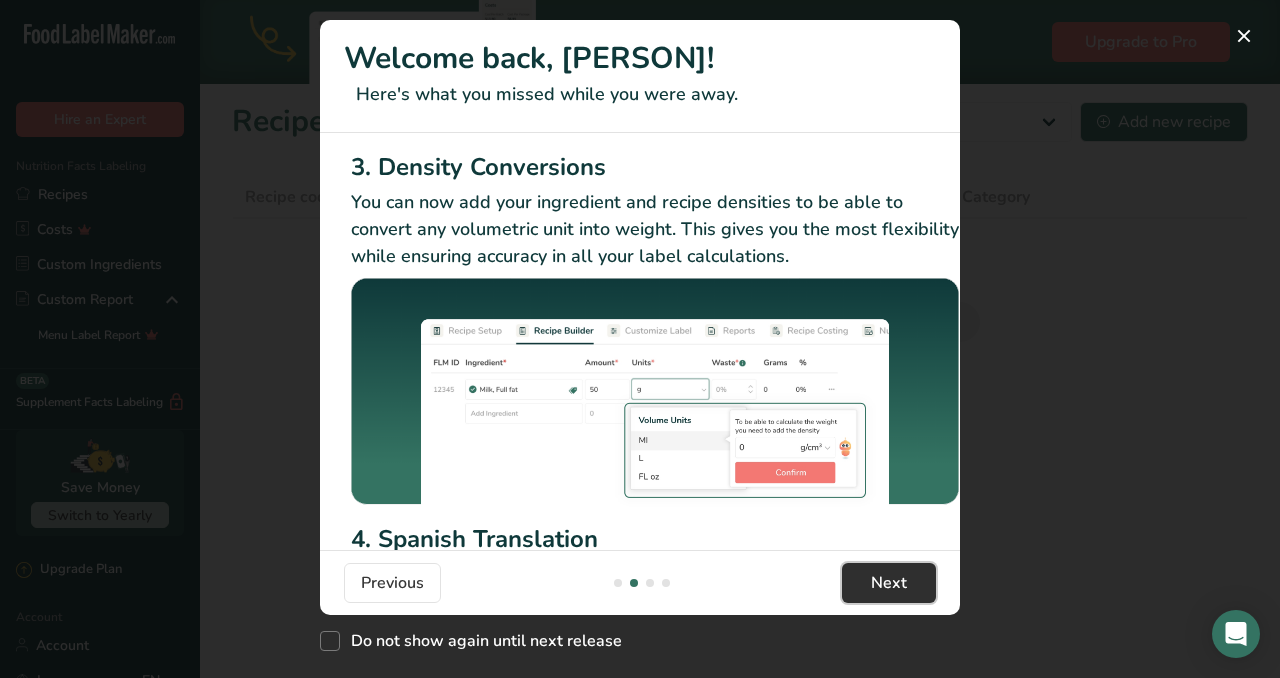 click on "Next" at bounding box center (889, 583) 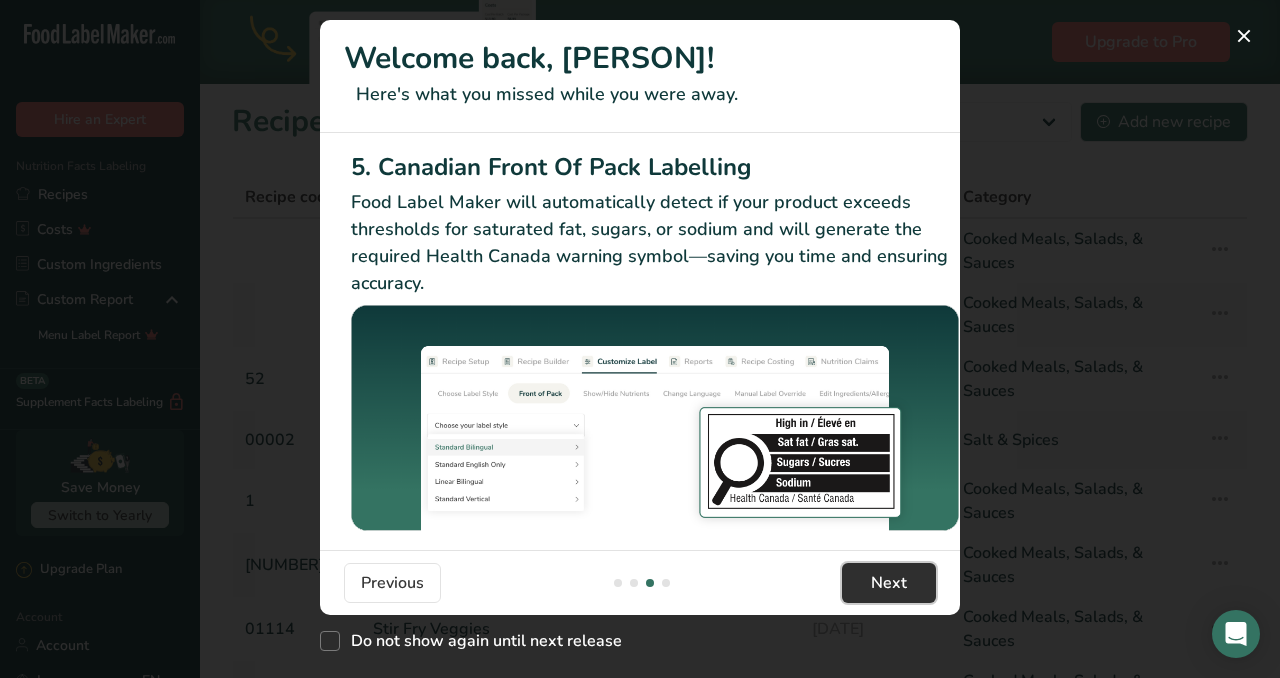 click on "Next" at bounding box center (889, 583) 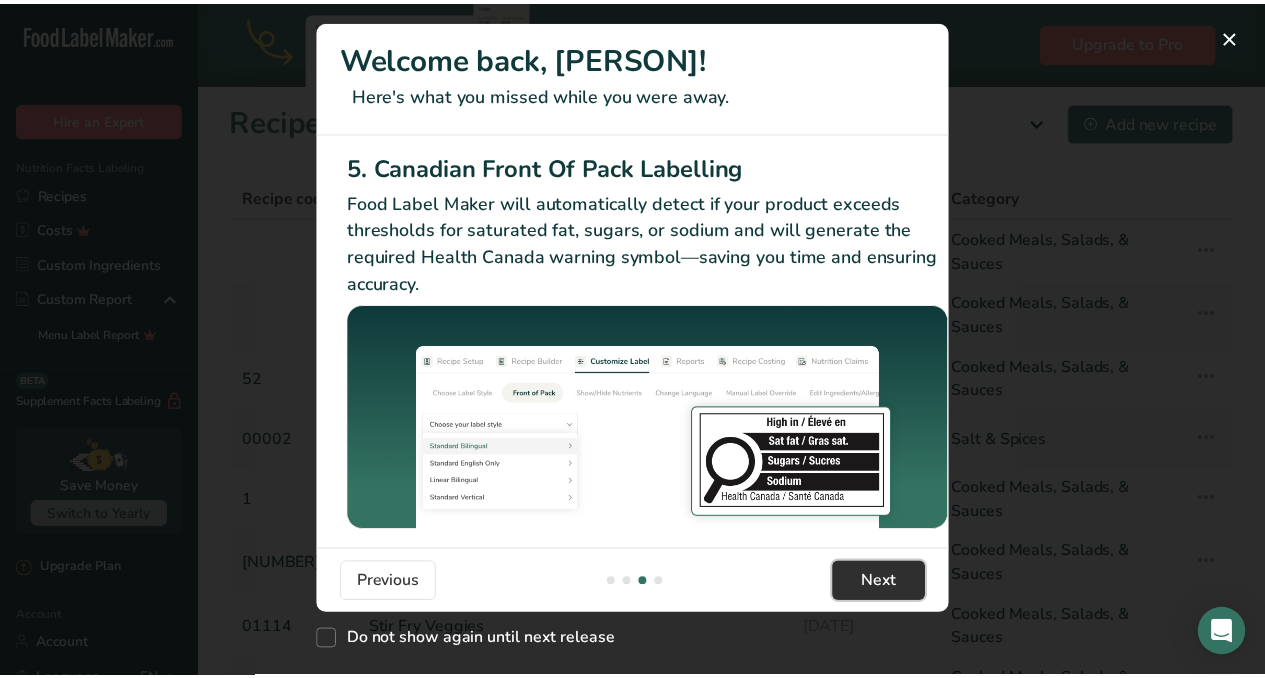 scroll, scrollTop: 0, scrollLeft: 1905, axis: horizontal 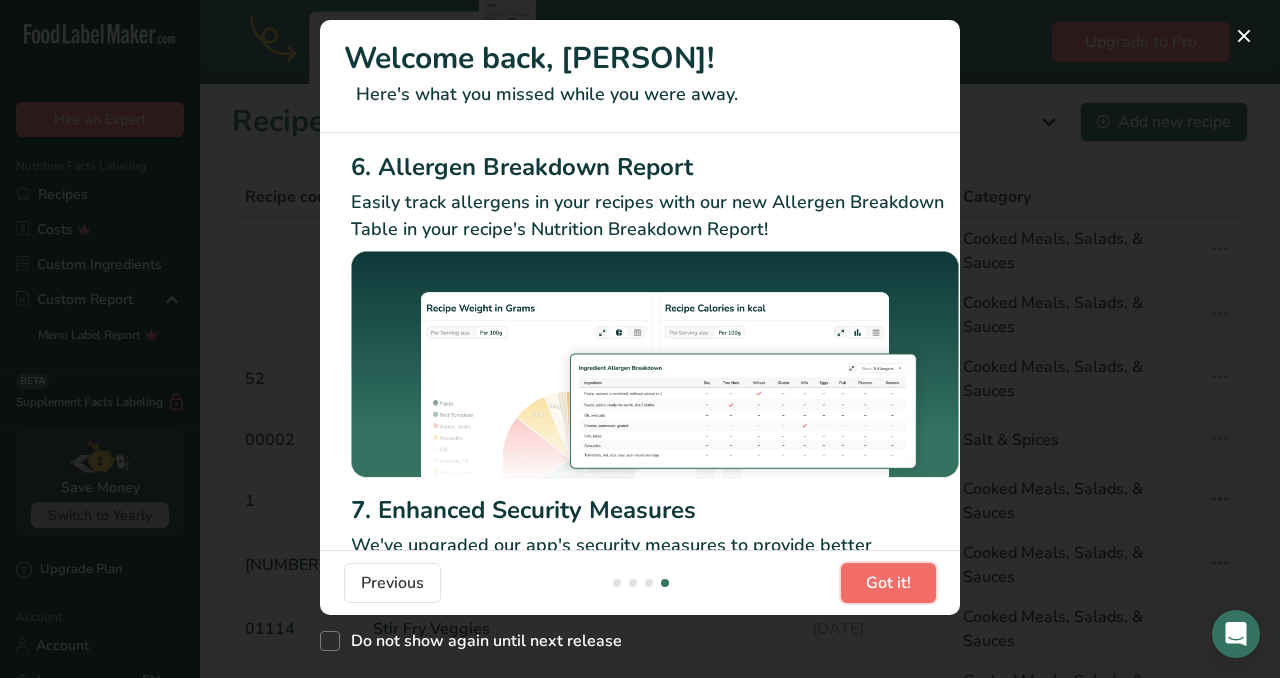 click on "Got it!" at bounding box center [888, 583] 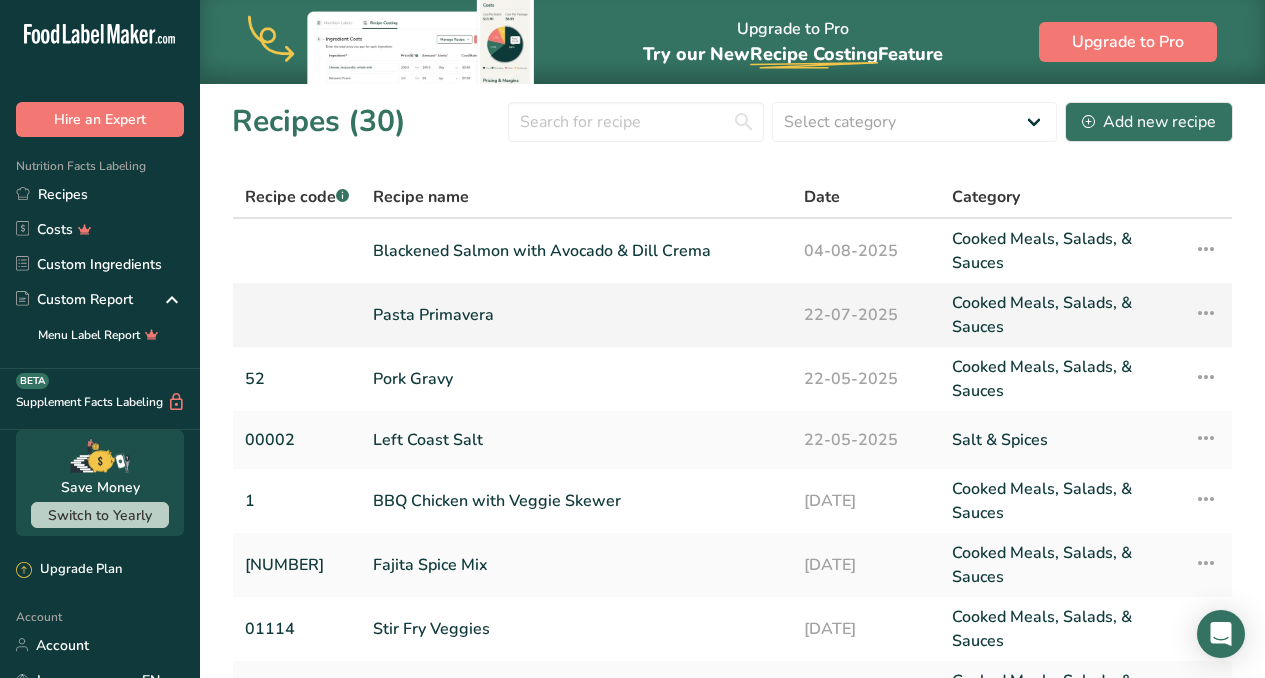 click on "Pasta Primavera" at bounding box center [576, 315] 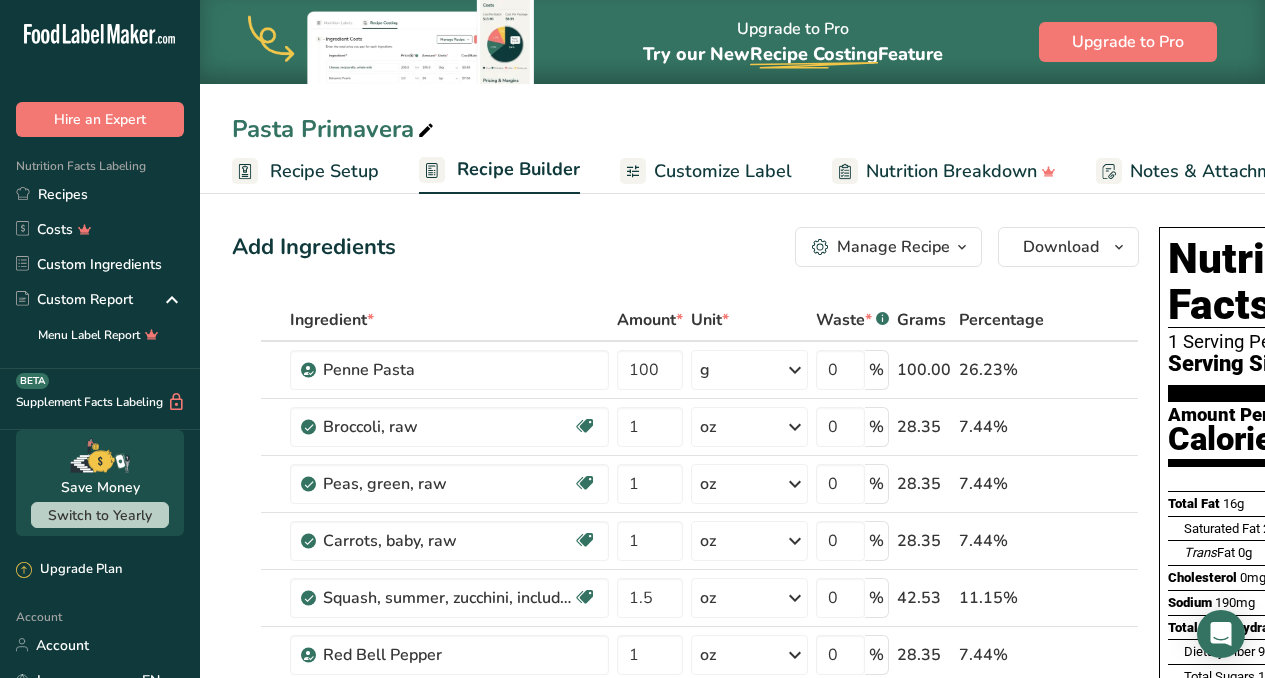 click on "Customize Label" at bounding box center (723, 171) 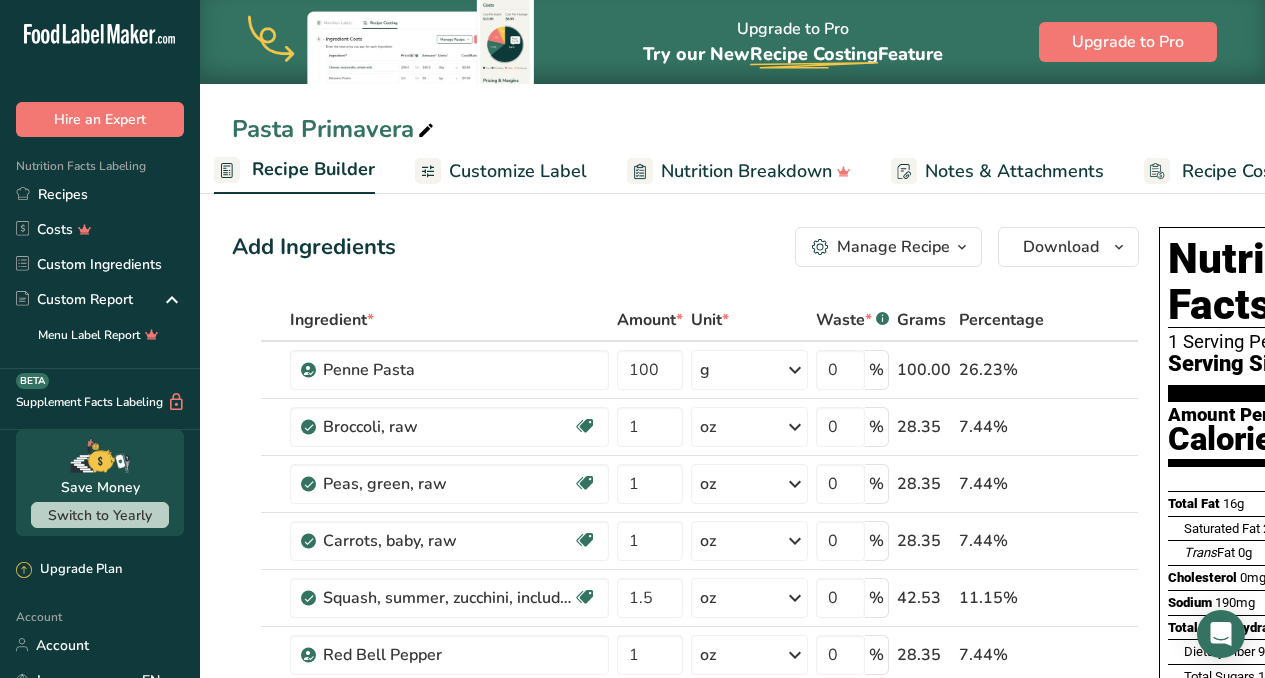scroll, scrollTop: 0, scrollLeft: 294, axis: horizontal 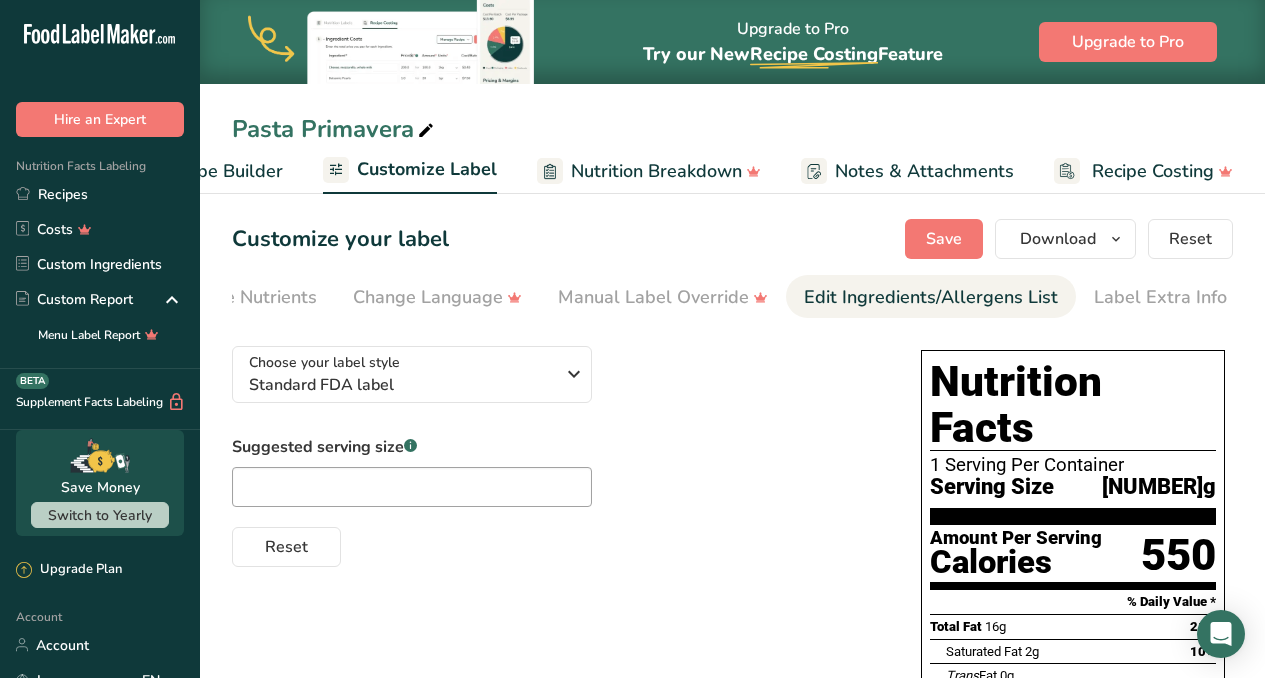click on "Edit Ingredients/Allergens List" at bounding box center [931, 297] 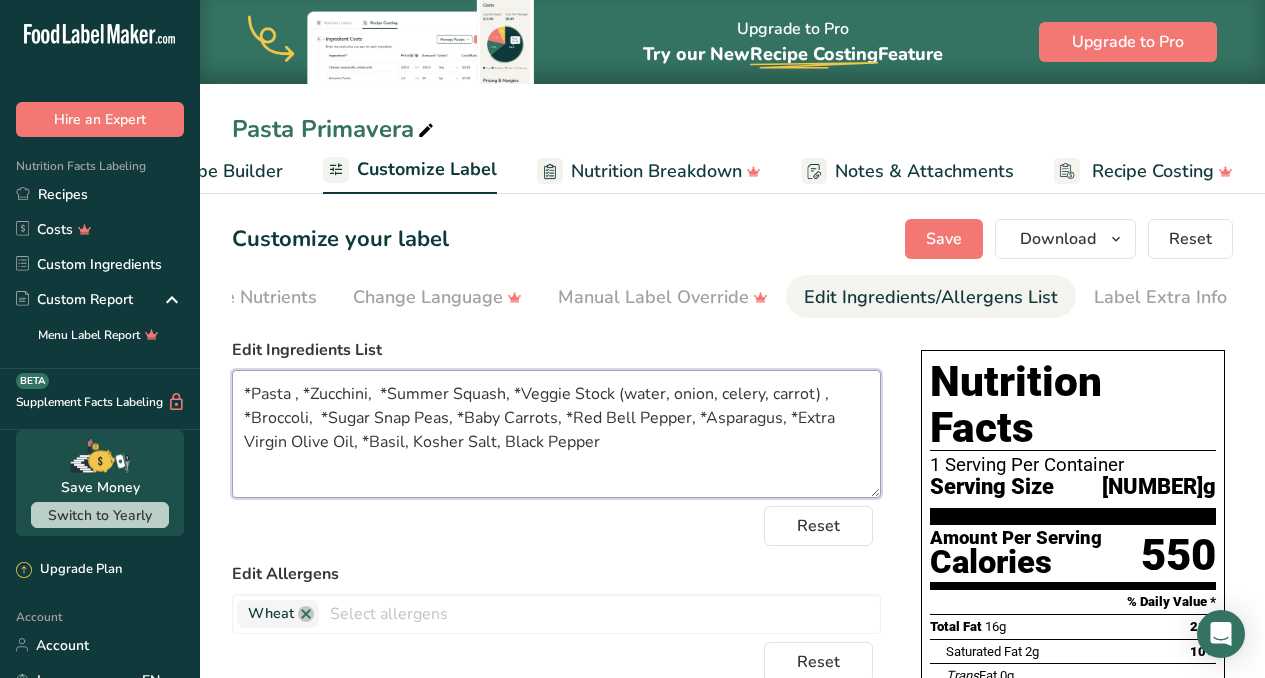 click on "*Pasta , *Zucchini,  *Summer Squash, *Veggie Stock (water, onion, celery, carrot) , *Broccoli,  *Sugar Snap Peas, *Baby Carrots, *Red Bell Pepper, *Asparagus, *Extra Virgin Olive Oil, *Basil, Kosher Salt, Black Pepper" at bounding box center [556, 434] 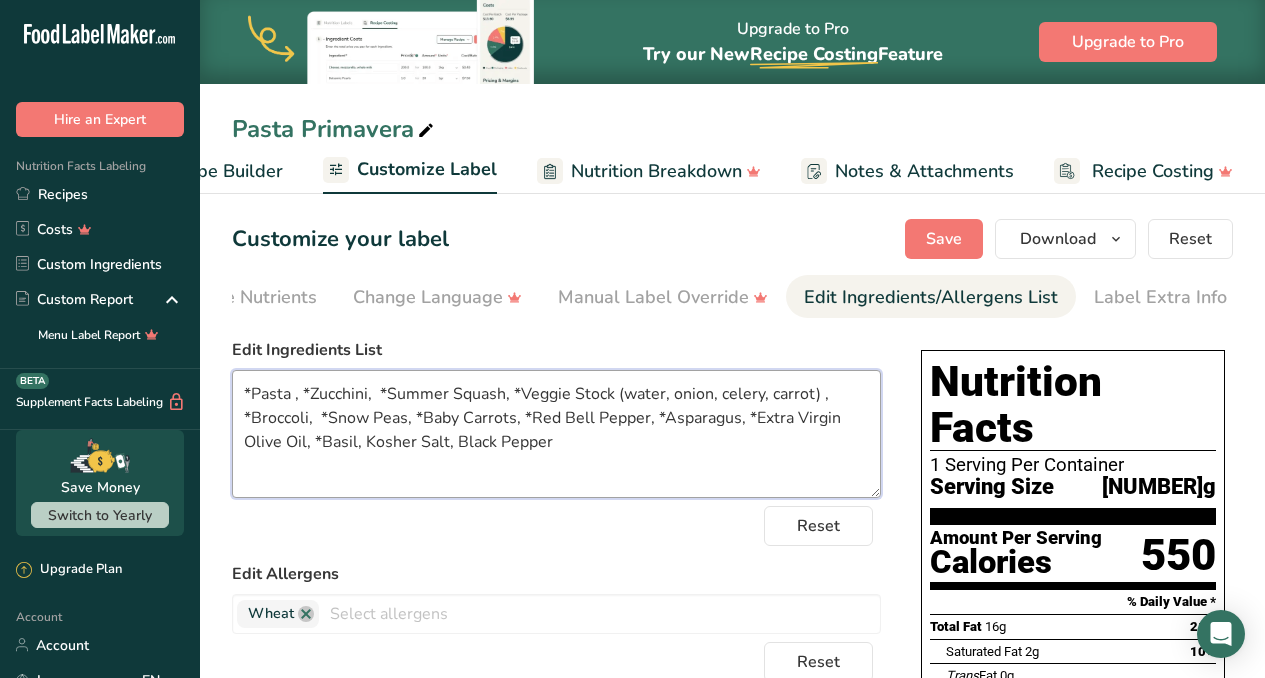 click on "*Pasta , *Zucchini,  *Summer Squash, *Veggie Stock (water, onion, celery, carrot) , *Broccoli,  *Snow Peas, *Baby Carrots, *Red Bell Pepper, *Asparagus, *Extra Virgin Olive Oil, *Basil, Kosher Salt, Black Pepper" at bounding box center (556, 434) 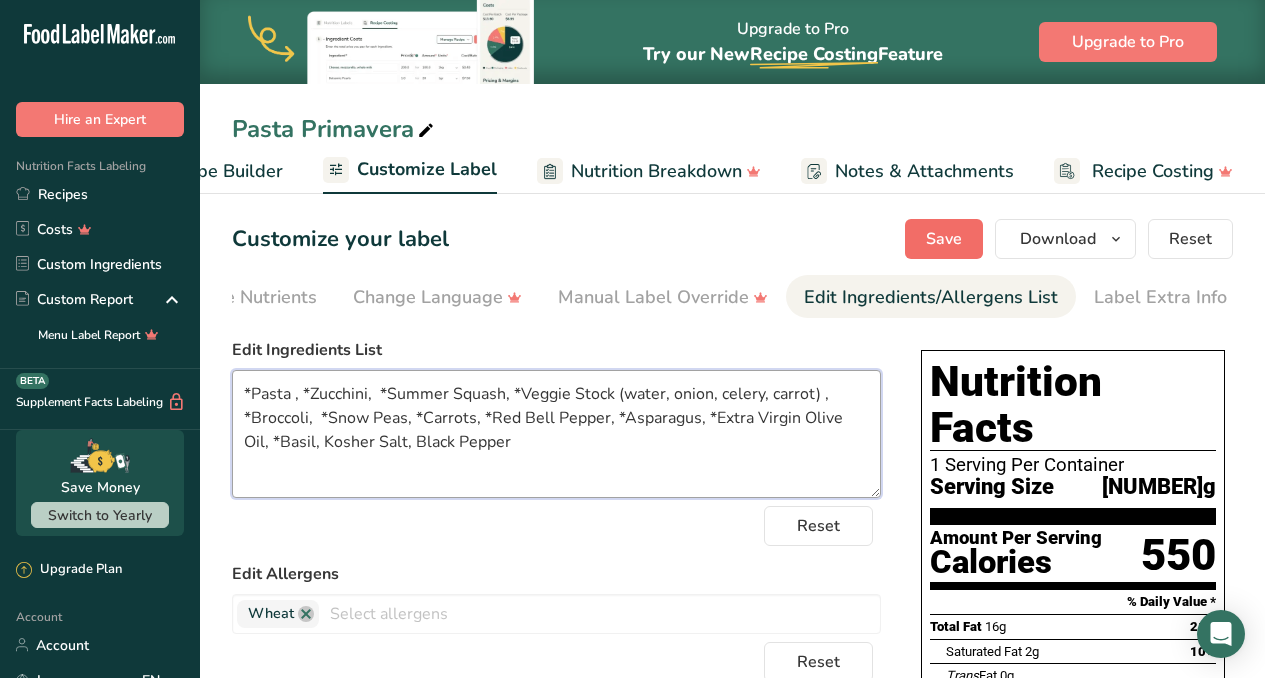 type on "*Pasta , *Zucchini,  *Summer Squash, *Veggie Stock (water, onion, celery, carrot) , *Broccoli,  *Snow Peas, *Carrots, *Red Bell Pepper, *Asparagus, *Extra Virgin Olive Oil, *Basil, Kosher Salt, Black Pepper" 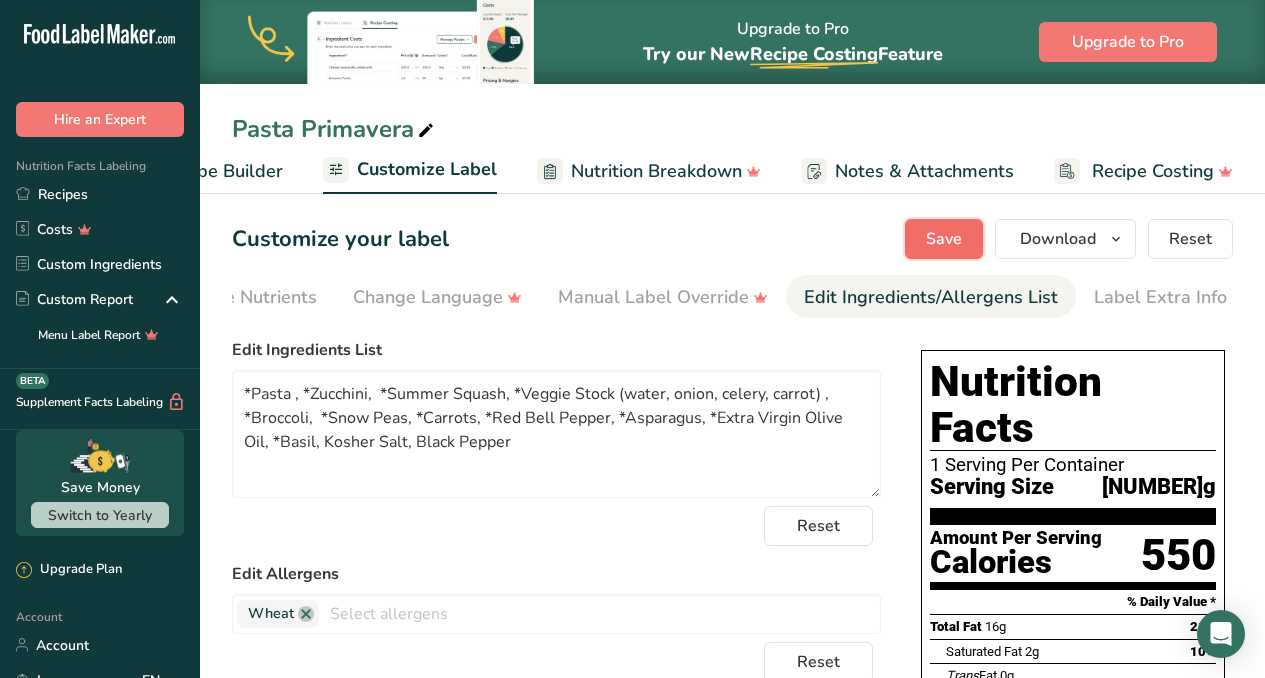 click on "Save" at bounding box center [944, 239] 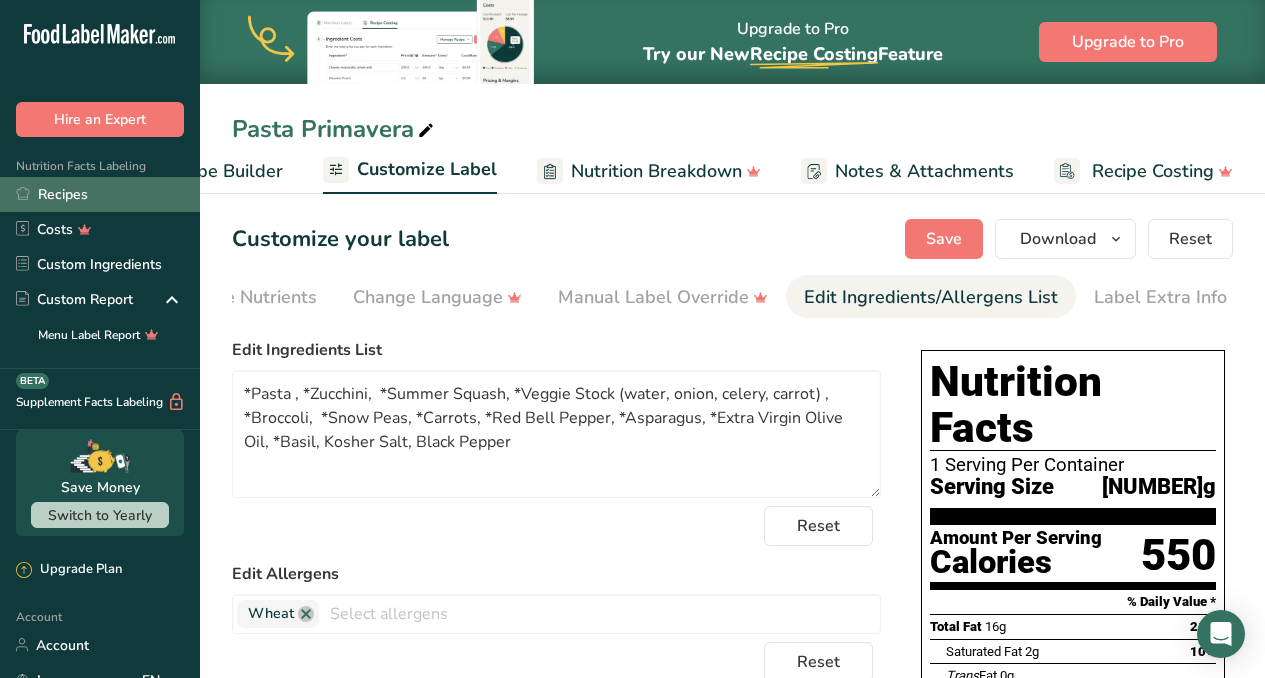 click on "Recipes" at bounding box center (100, 194) 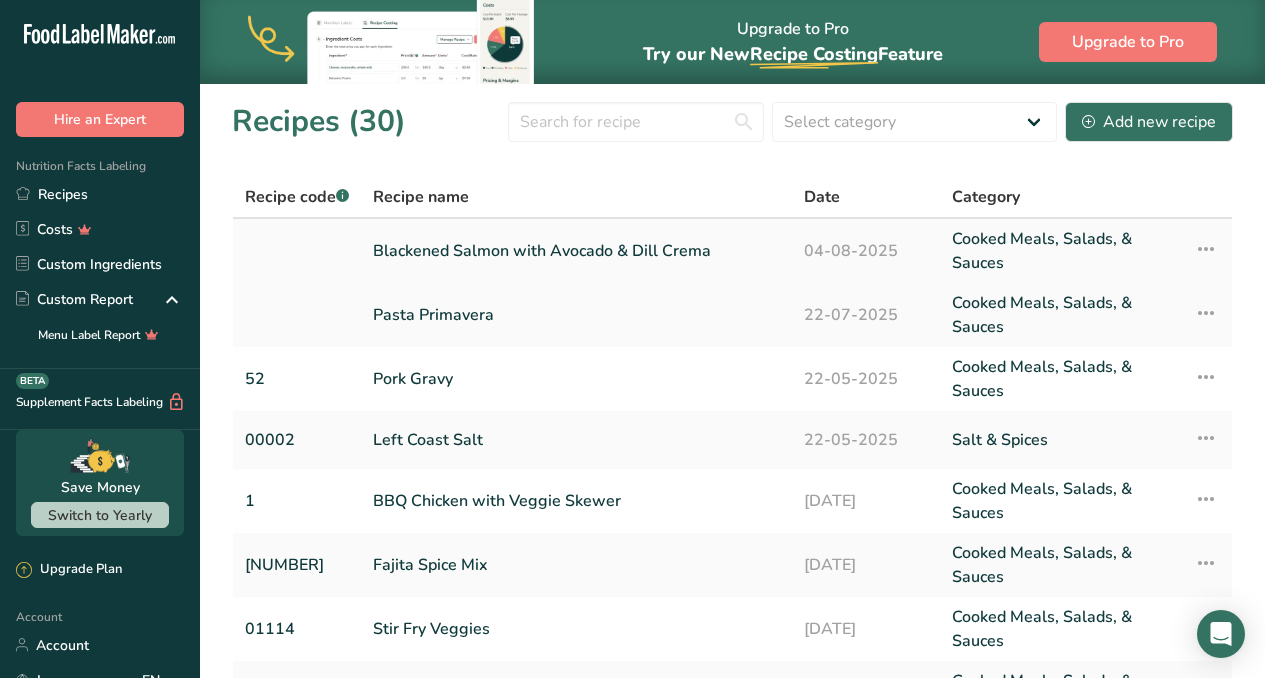 click on "Blackened Salmon with Avocado & Dill Crema" at bounding box center (576, 251) 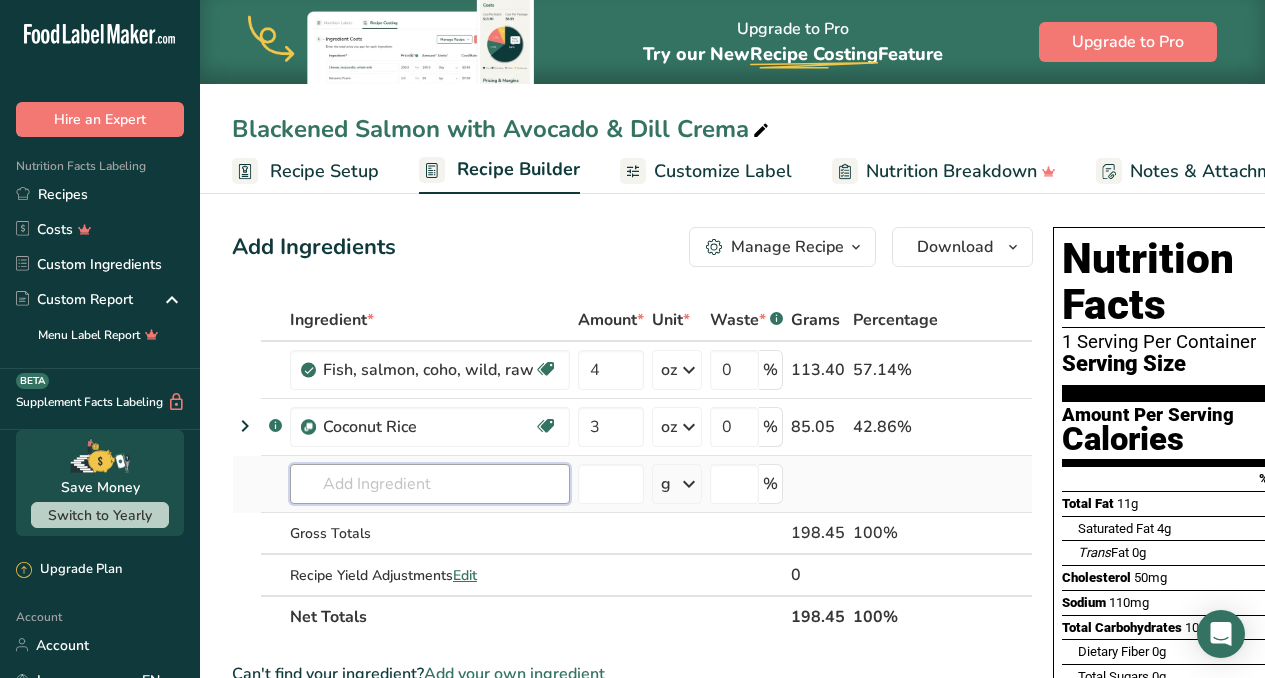 click at bounding box center (430, 484) 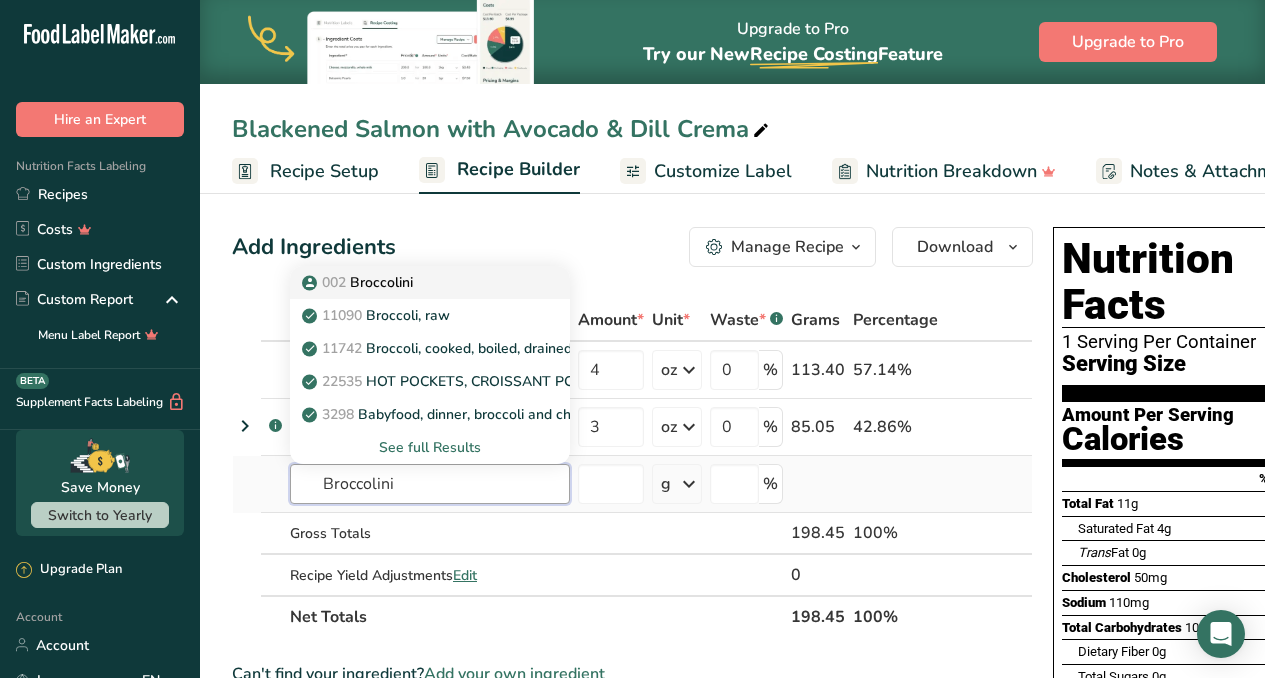 type on "Broccolini" 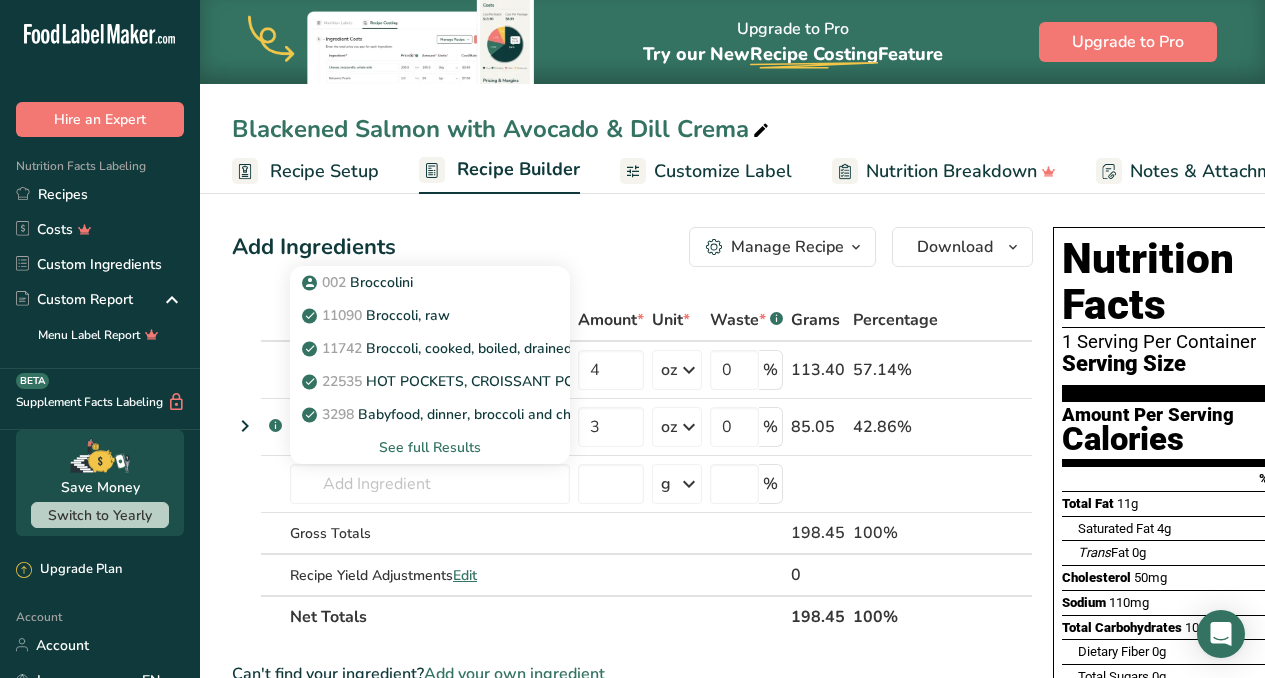 click on "002
Broccolini" at bounding box center [359, 282] 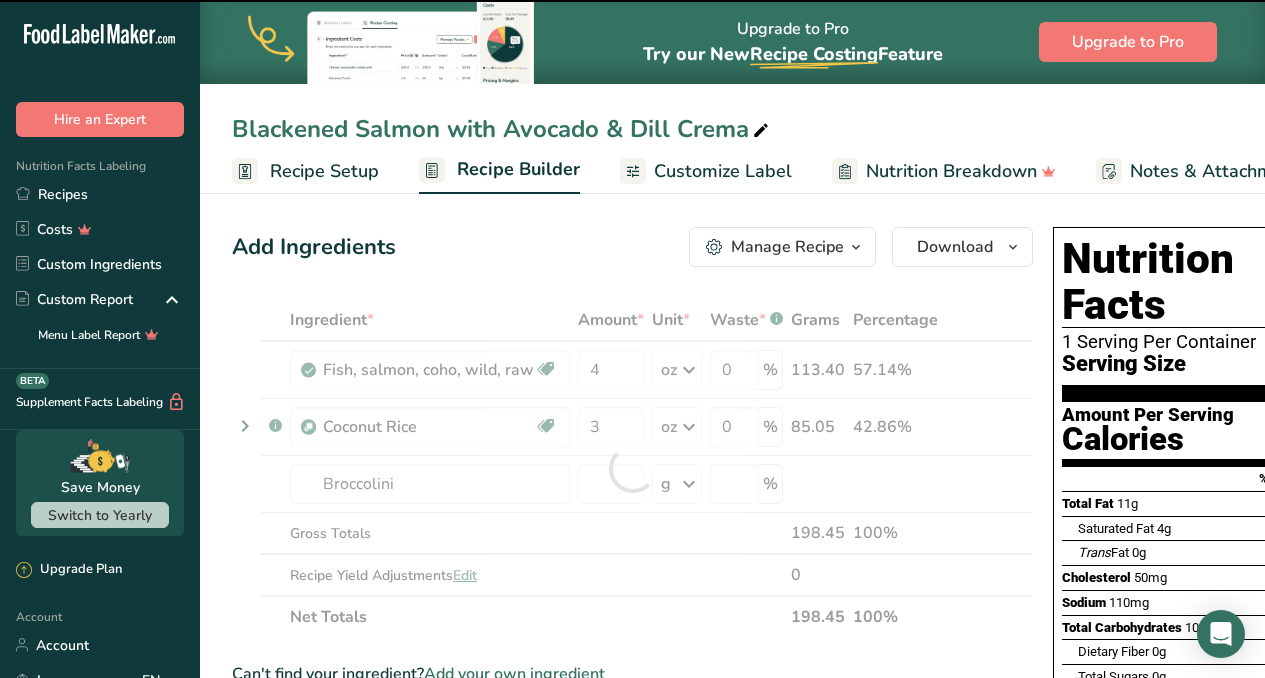 type on "0" 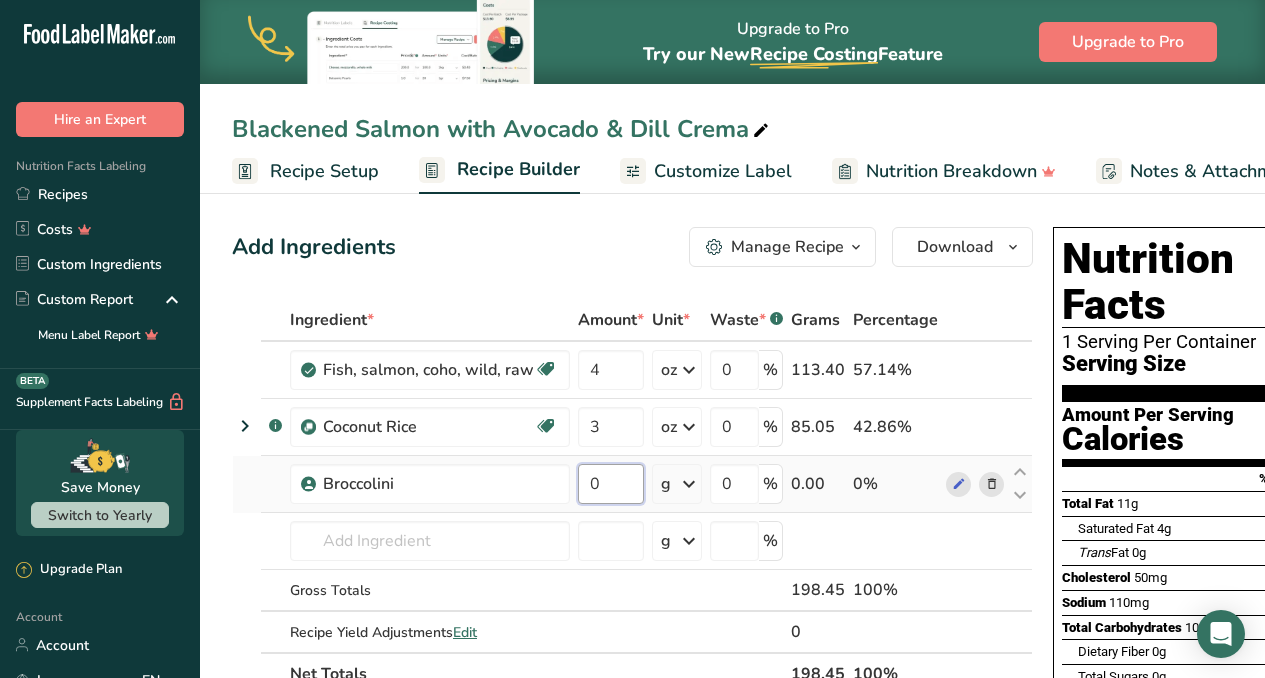 click on "0" at bounding box center [611, 484] 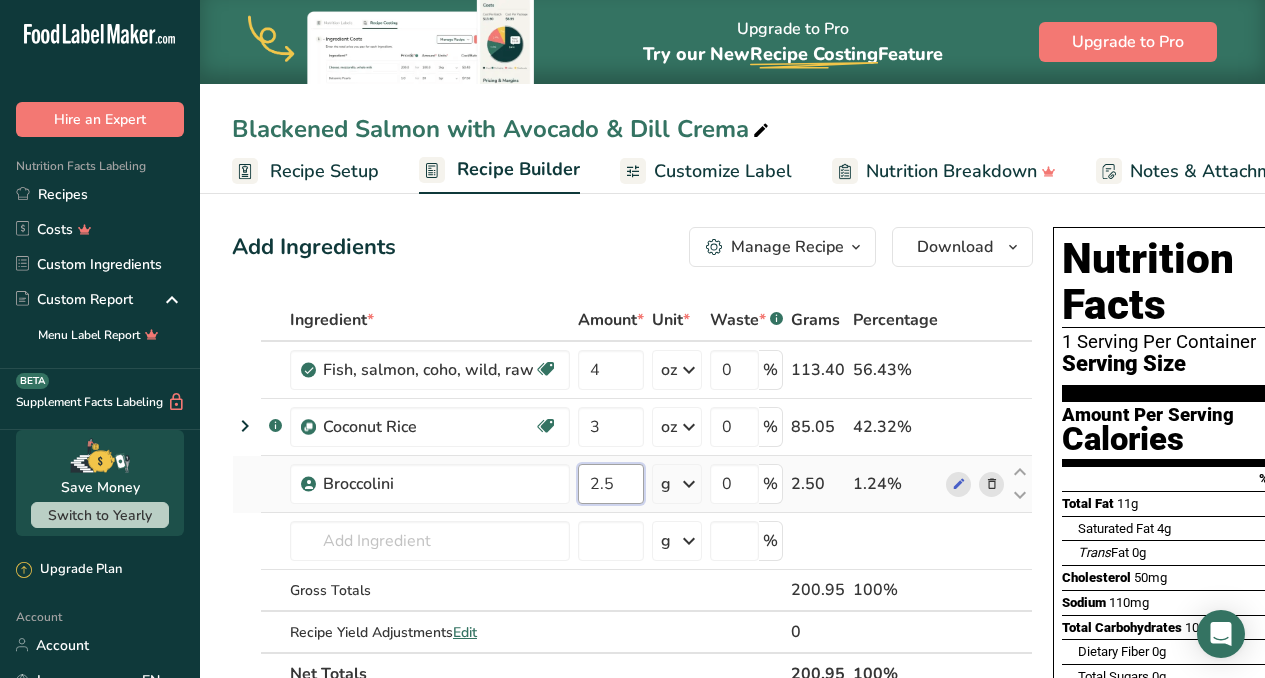 type on "2.5" 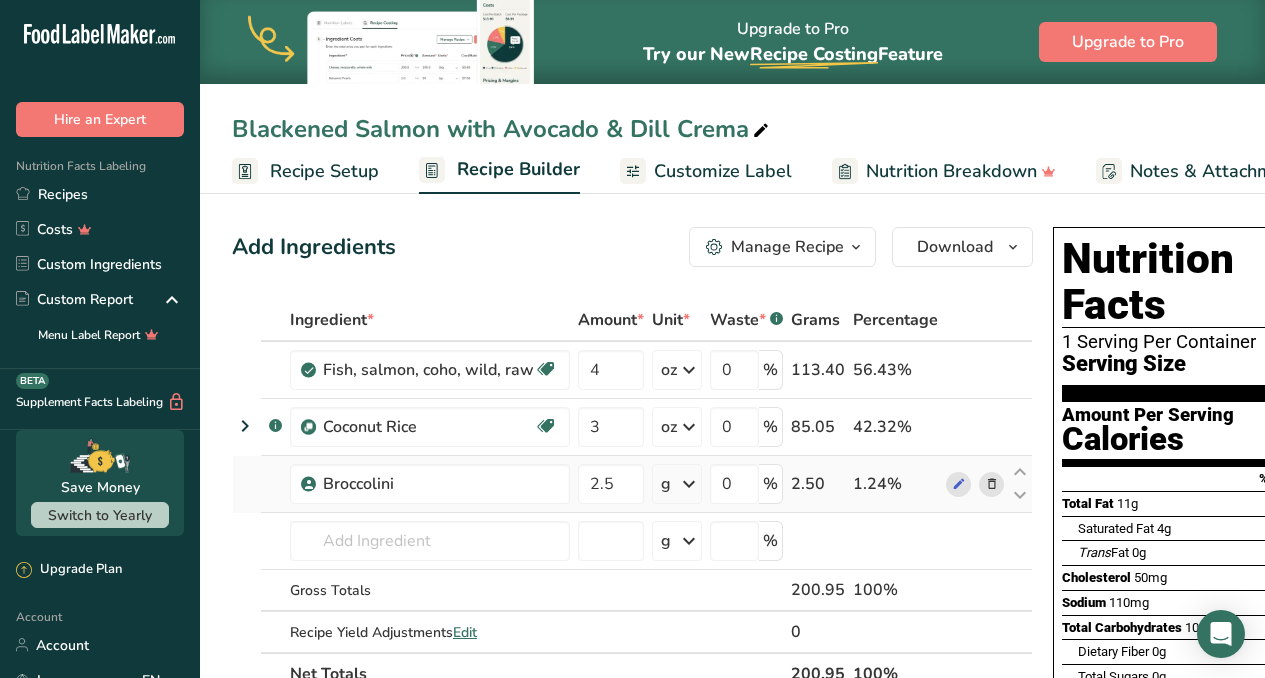 click on "Ingredient *
Amount *
Unit *
Waste *   .a-a{fill:#347362;}.b-a{fill:#fff;}          Grams
Percentage
Fish, salmon, coho, wild, raw
Source of Omega 3
Dairy free
Gluten free
Soy free
4
oz
Portions
3 oz
0.5 fillet
Weight Units
g
kg
mg
See more
Volume Units
l
Volume units require a density conversion. If you know your ingredient's density enter it below. Otherwise, click on "RIA" our AI Regulatory bot - she will be able to help you
lb/ft3
g/cm3
Confirm
mL
lb/ft3" at bounding box center [632, 497] 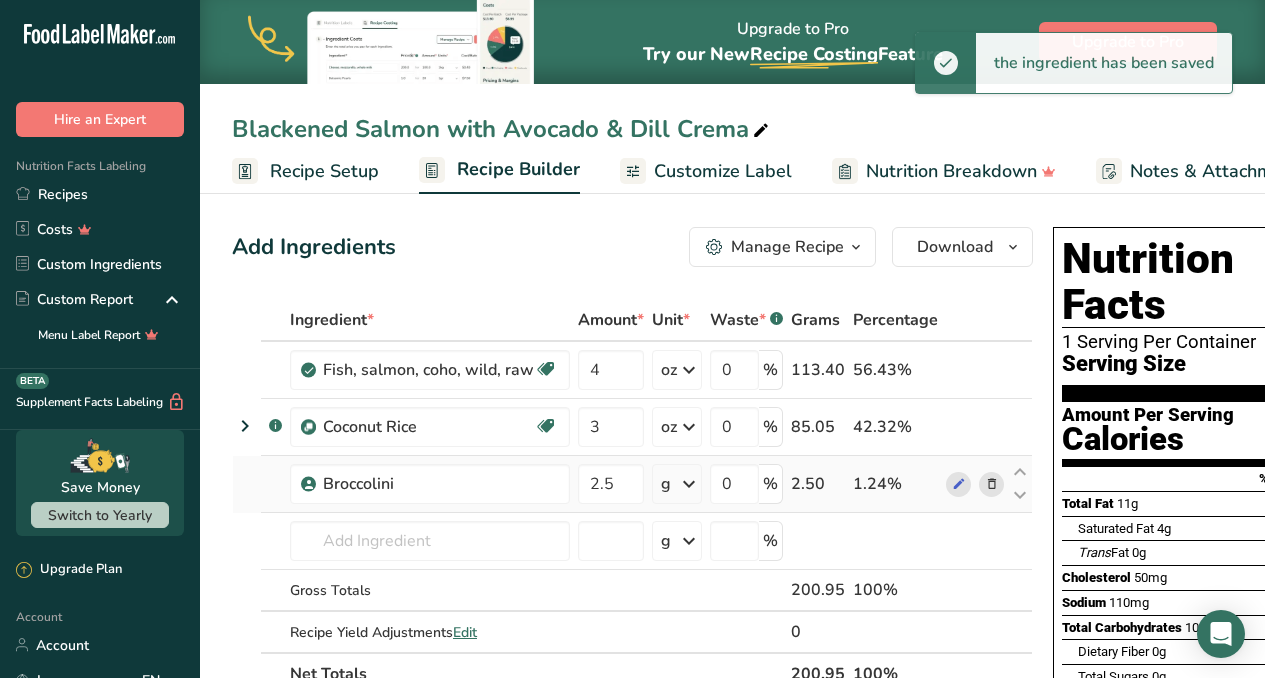 click at bounding box center (689, 484) 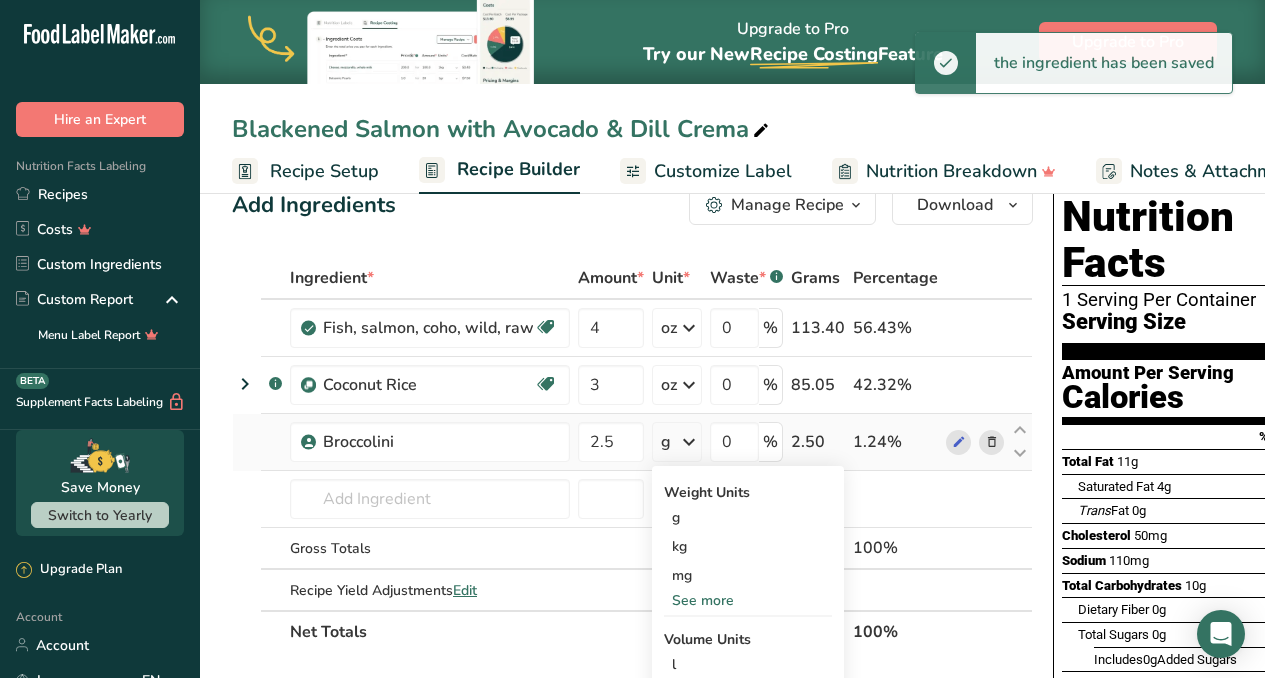 scroll, scrollTop: 146, scrollLeft: 0, axis: vertical 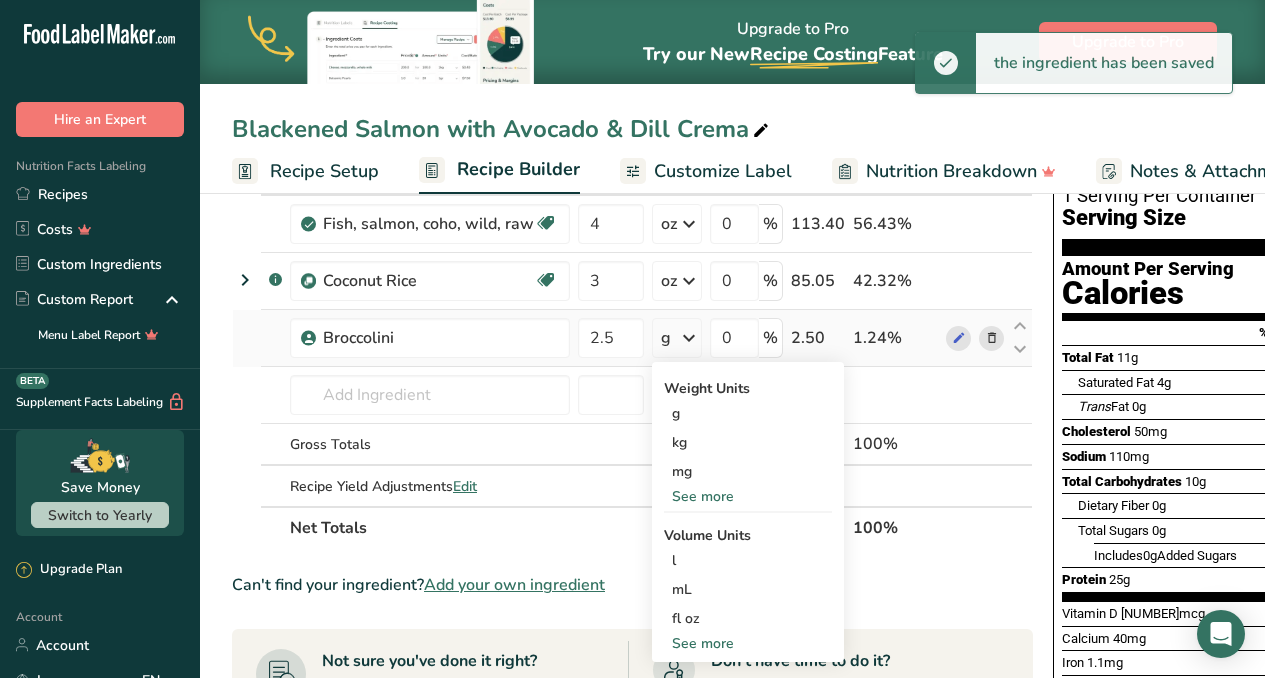 click on "See more" at bounding box center [748, 496] 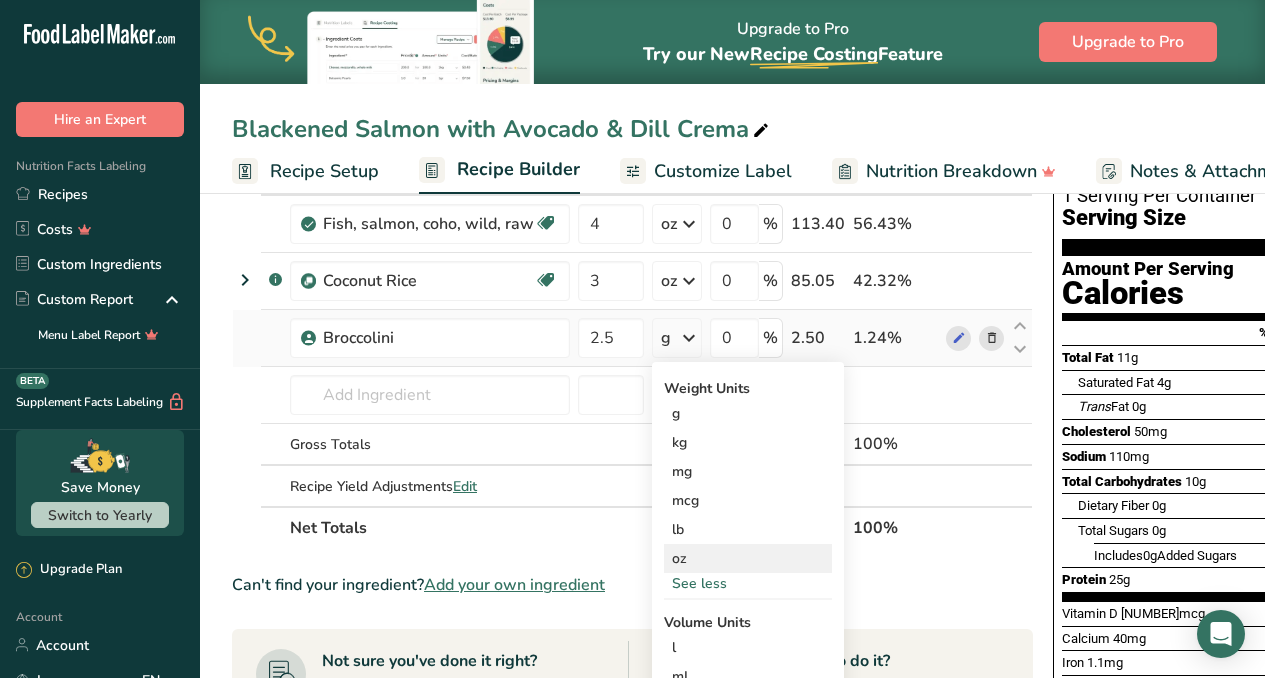 click on "oz" at bounding box center [748, 558] 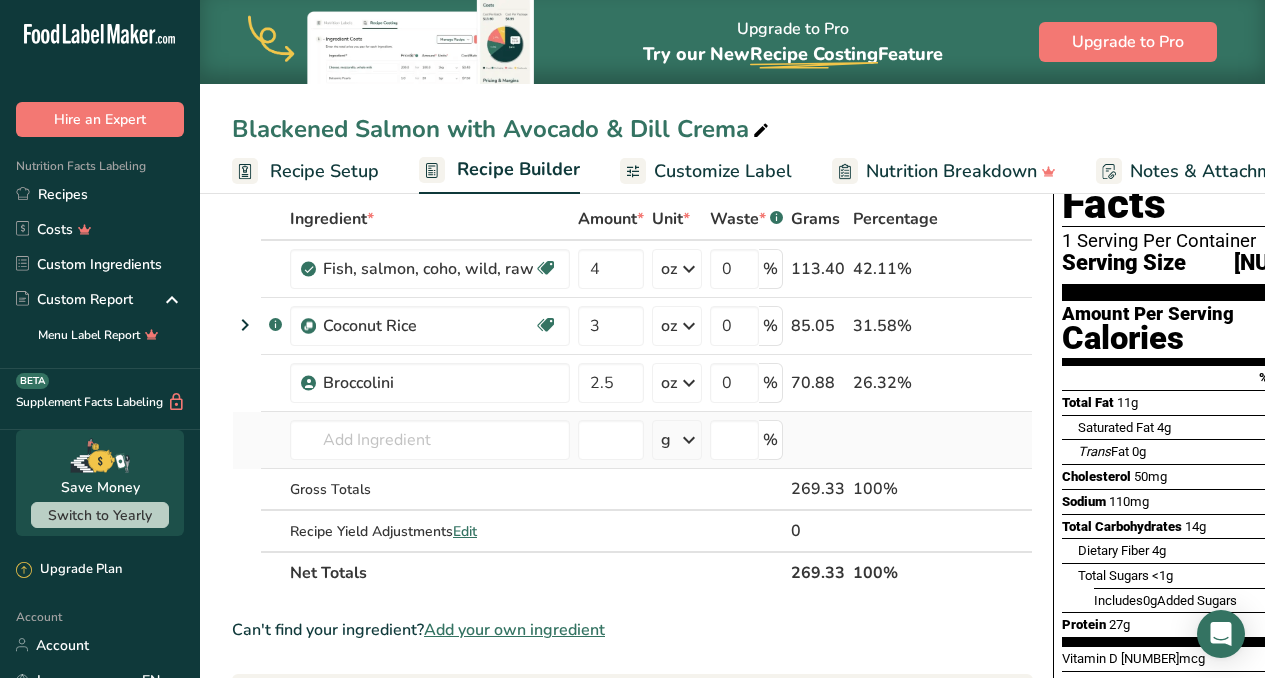 scroll, scrollTop: 109, scrollLeft: 0, axis: vertical 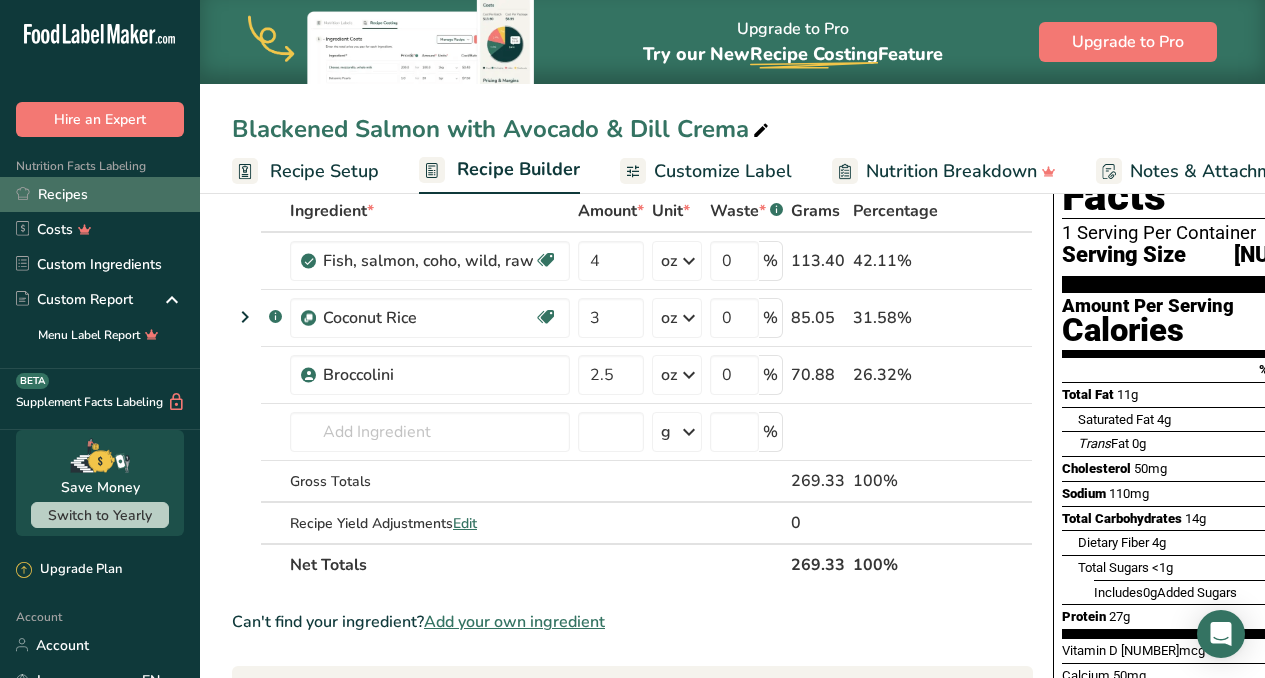 click on "Recipes" at bounding box center [100, 194] 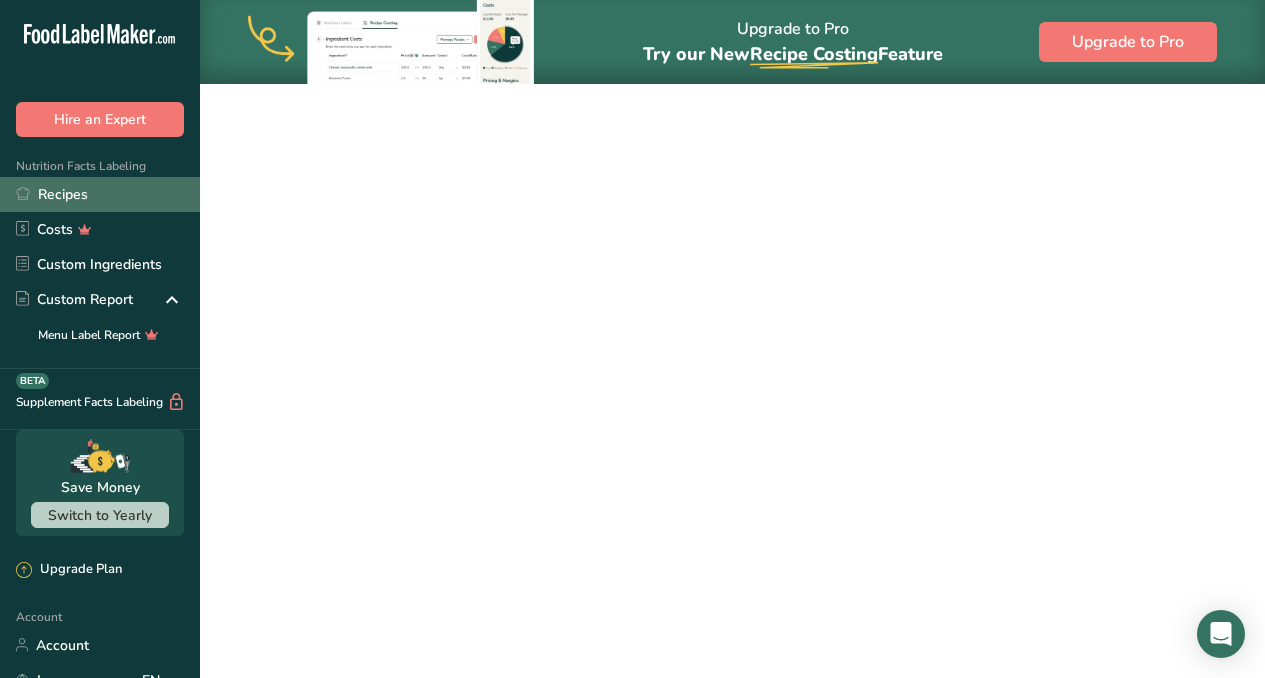 scroll, scrollTop: 0, scrollLeft: 0, axis: both 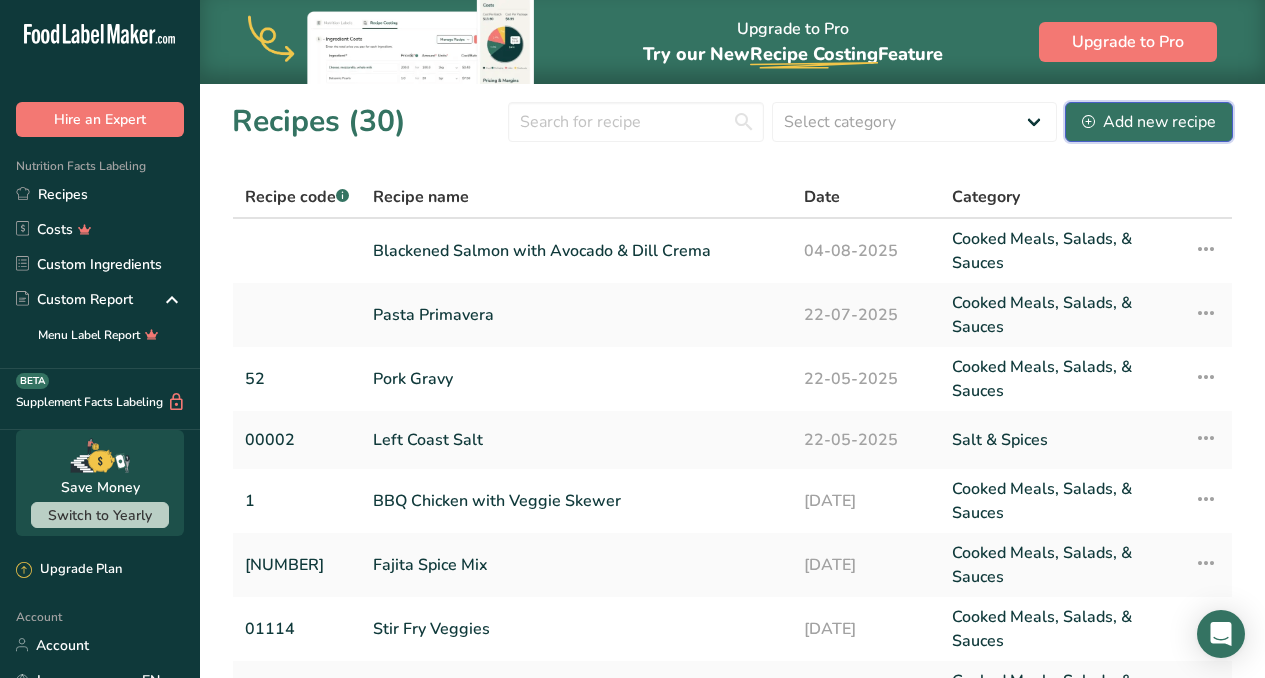 click on "Add new recipe" at bounding box center [1149, 122] 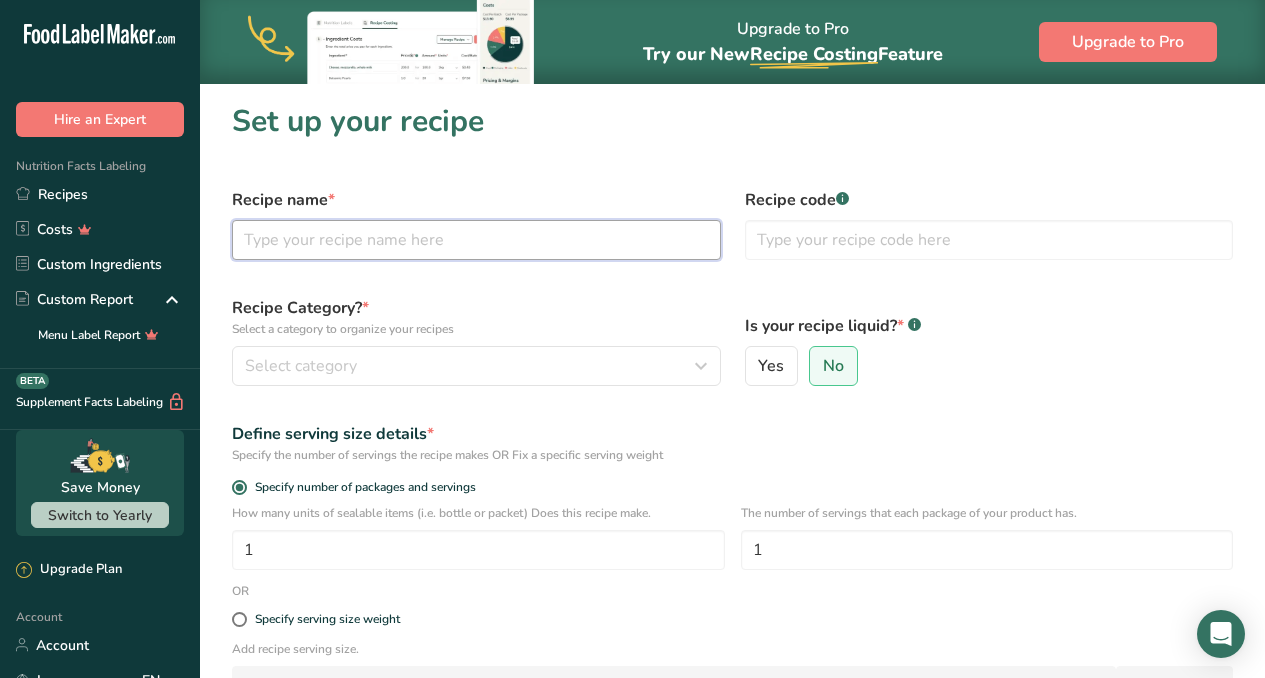 click at bounding box center (476, 240) 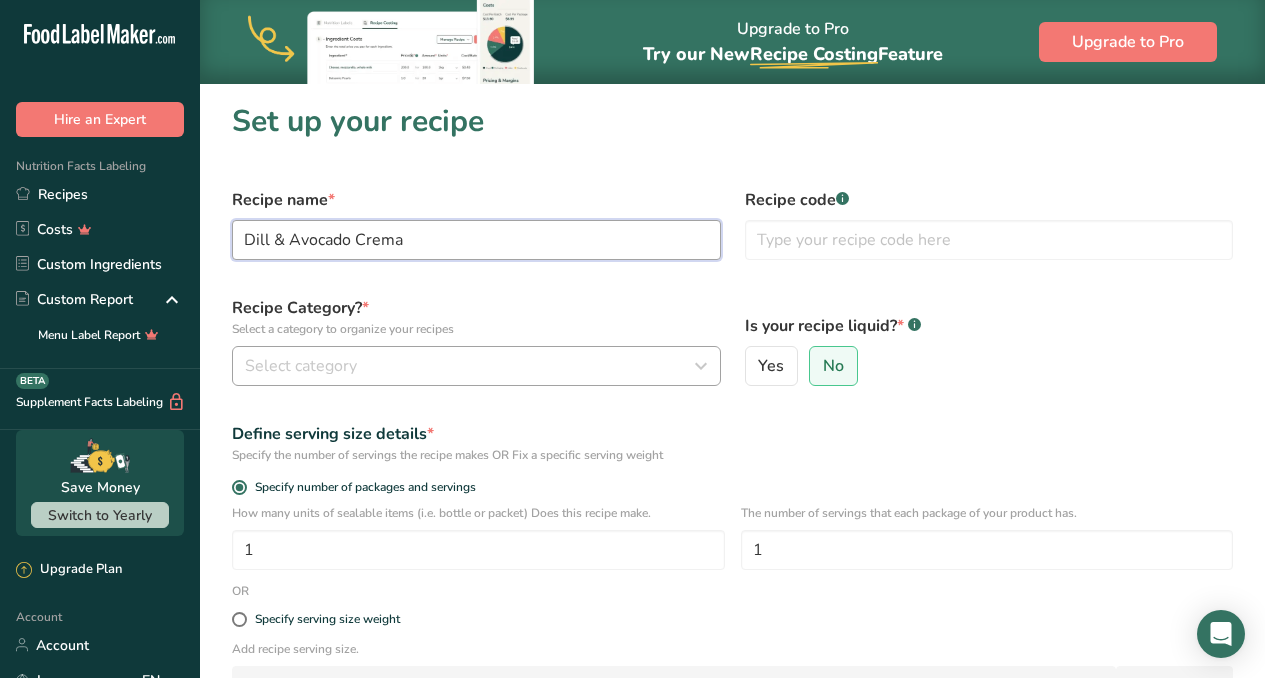 type on "Dill & Avocado Crema" 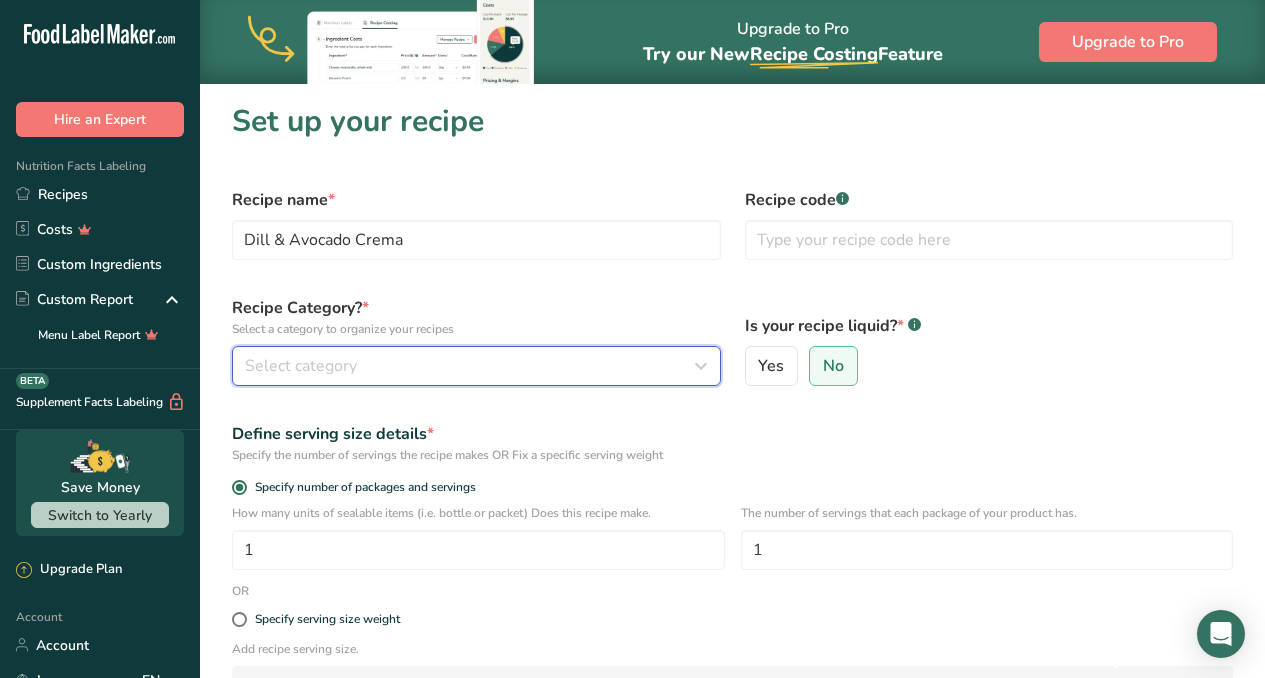 click on "Select category" at bounding box center [470, 366] 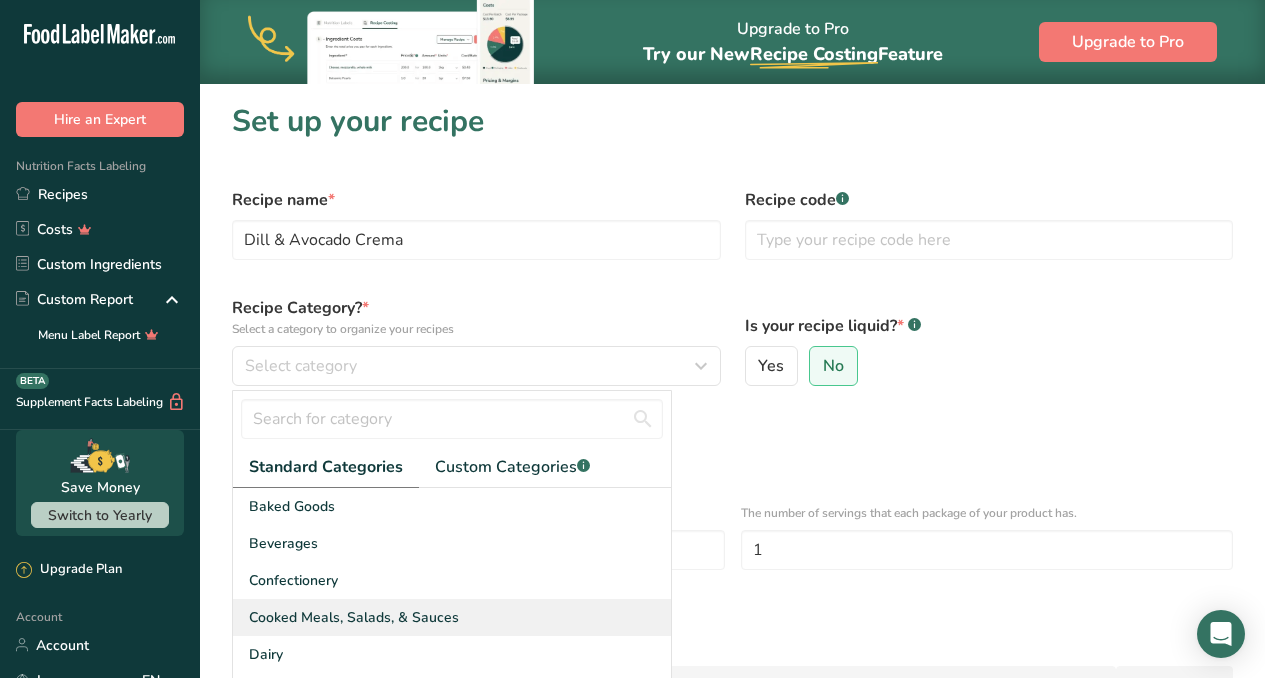 click on "Cooked Meals, Salads, & Sauces" at bounding box center (354, 617) 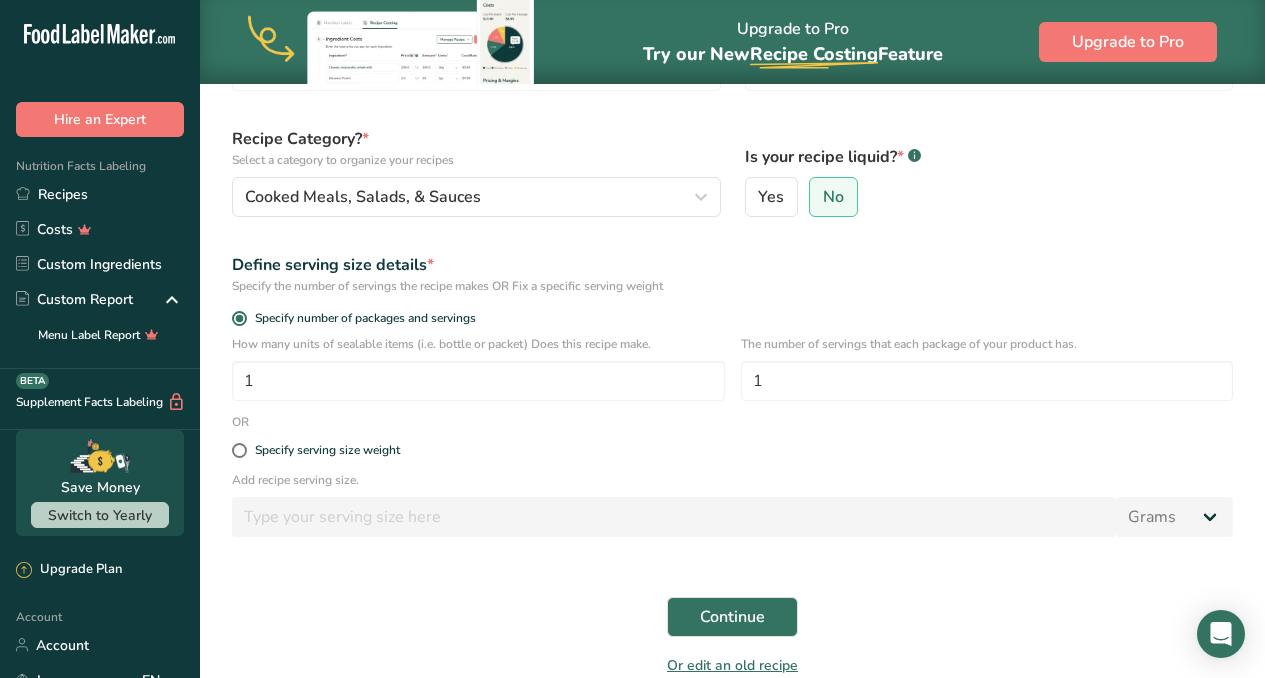 scroll, scrollTop: 264, scrollLeft: 0, axis: vertical 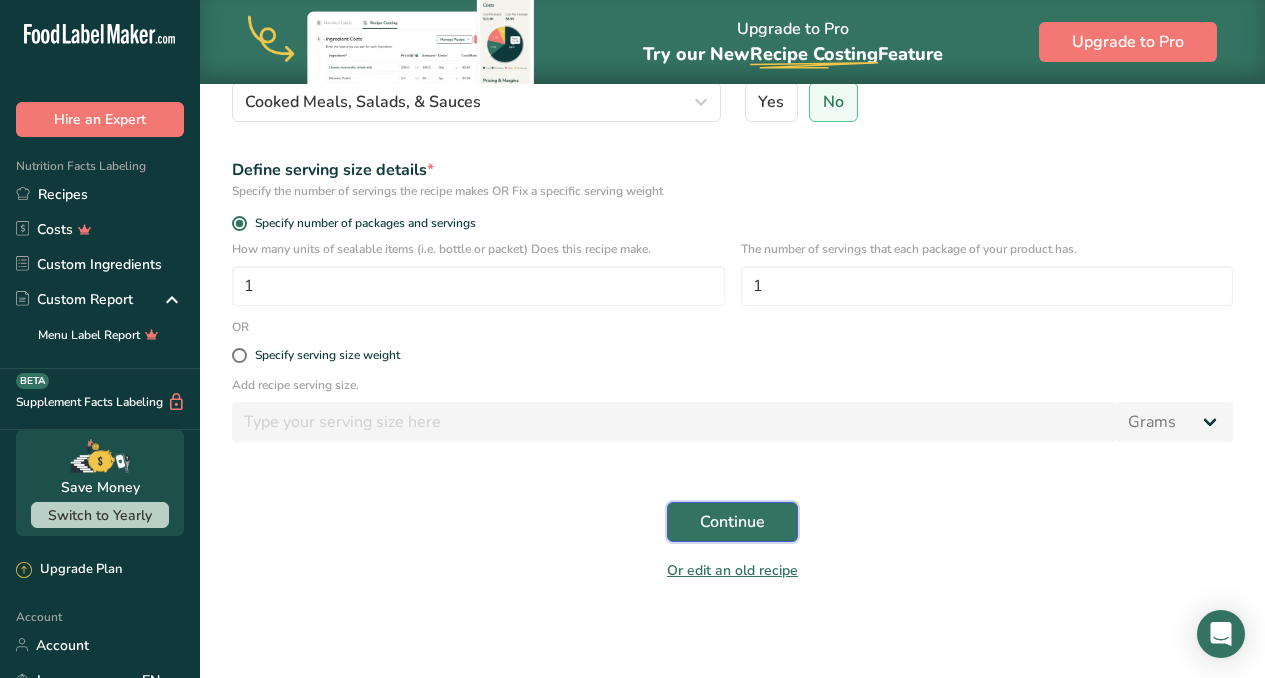 click on "Continue" at bounding box center [732, 522] 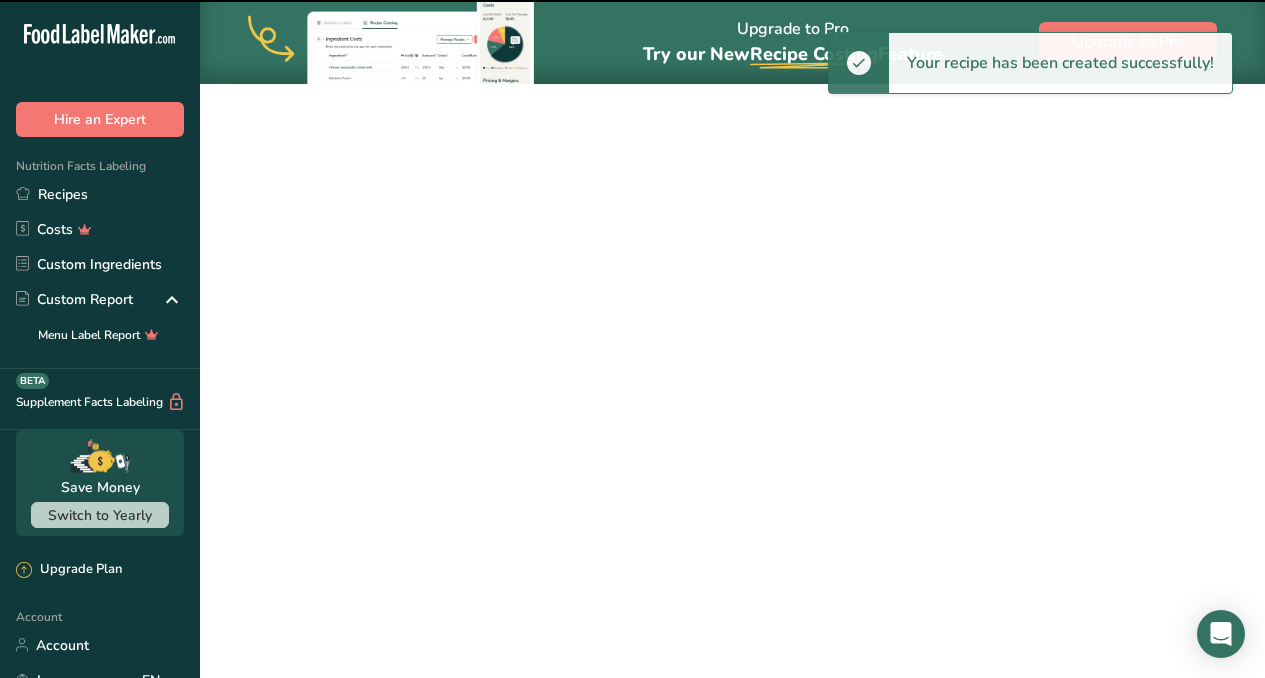 scroll, scrollTop: 0, scrollLeft: 0, axis: both 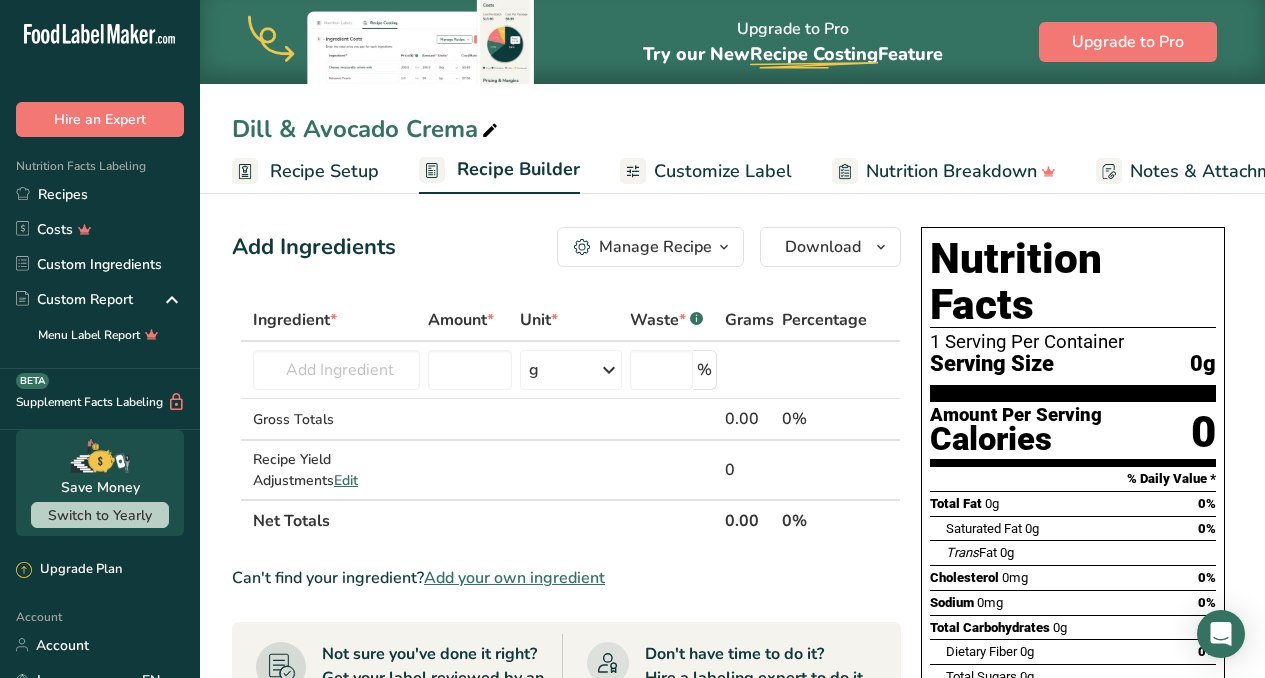 click on "Recipe Setup" at bounding box center [324, 171] 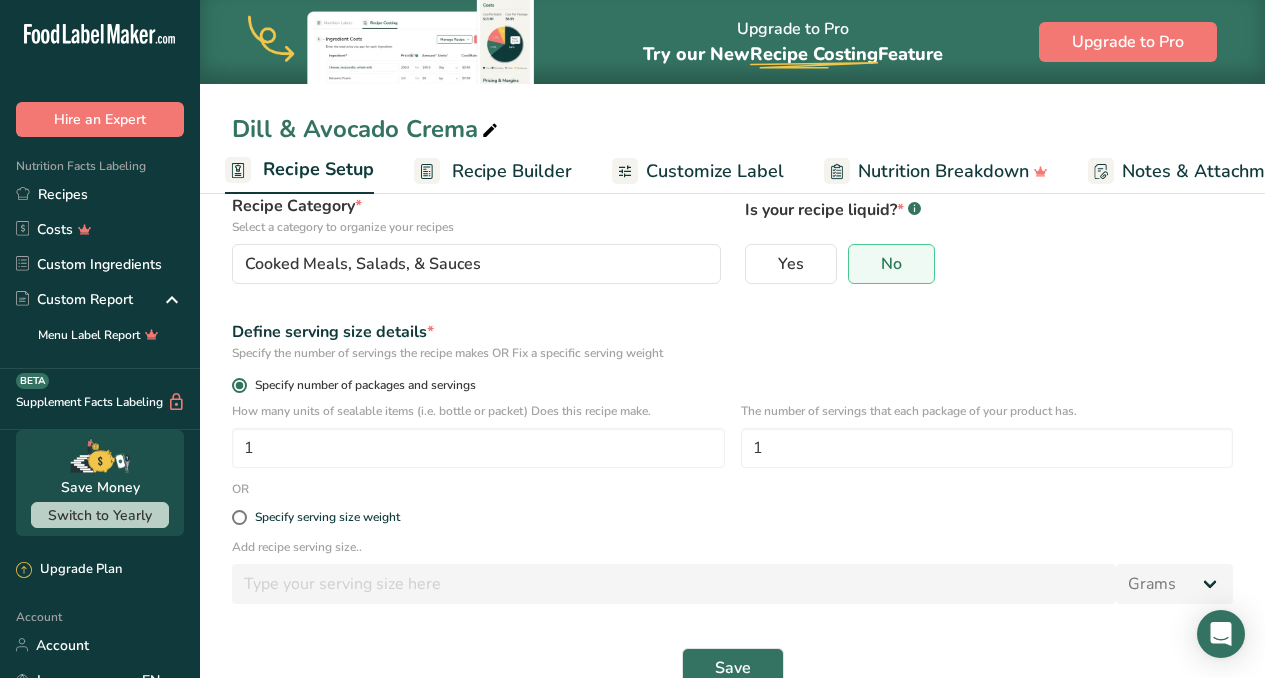 scroll, scrollTop: 185, scrollLeft: 0, axis: vertical 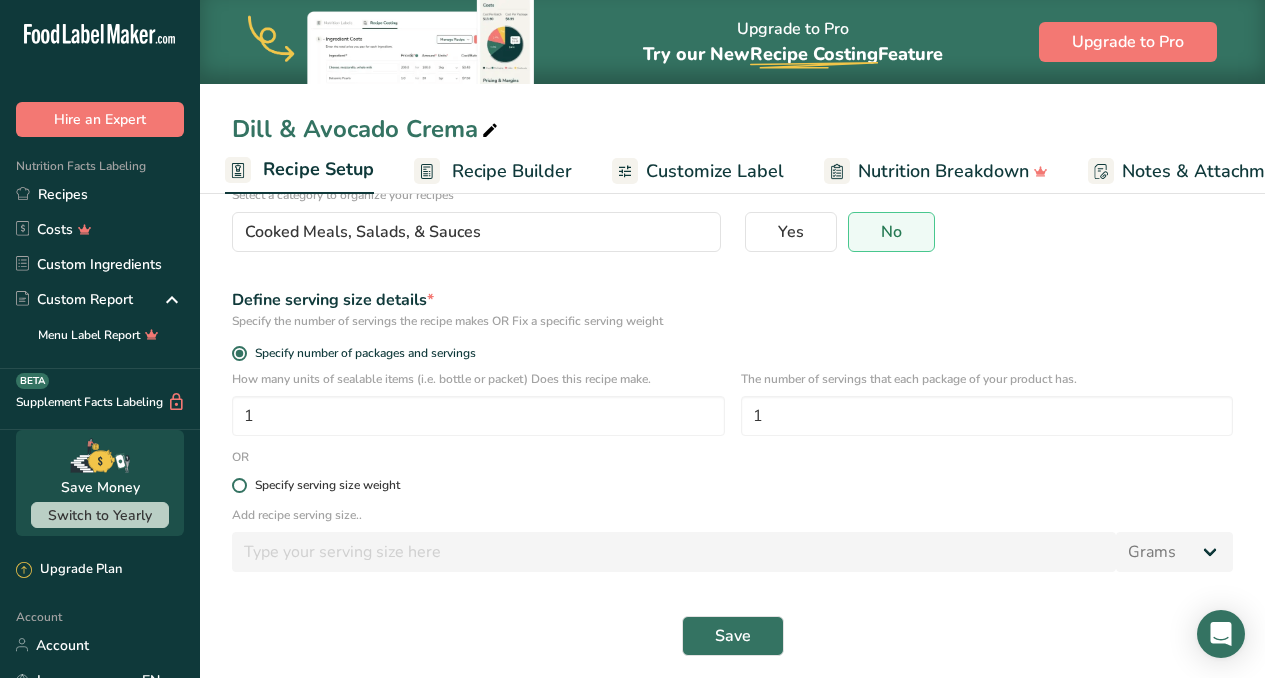 click at bounding box center (239, 485) 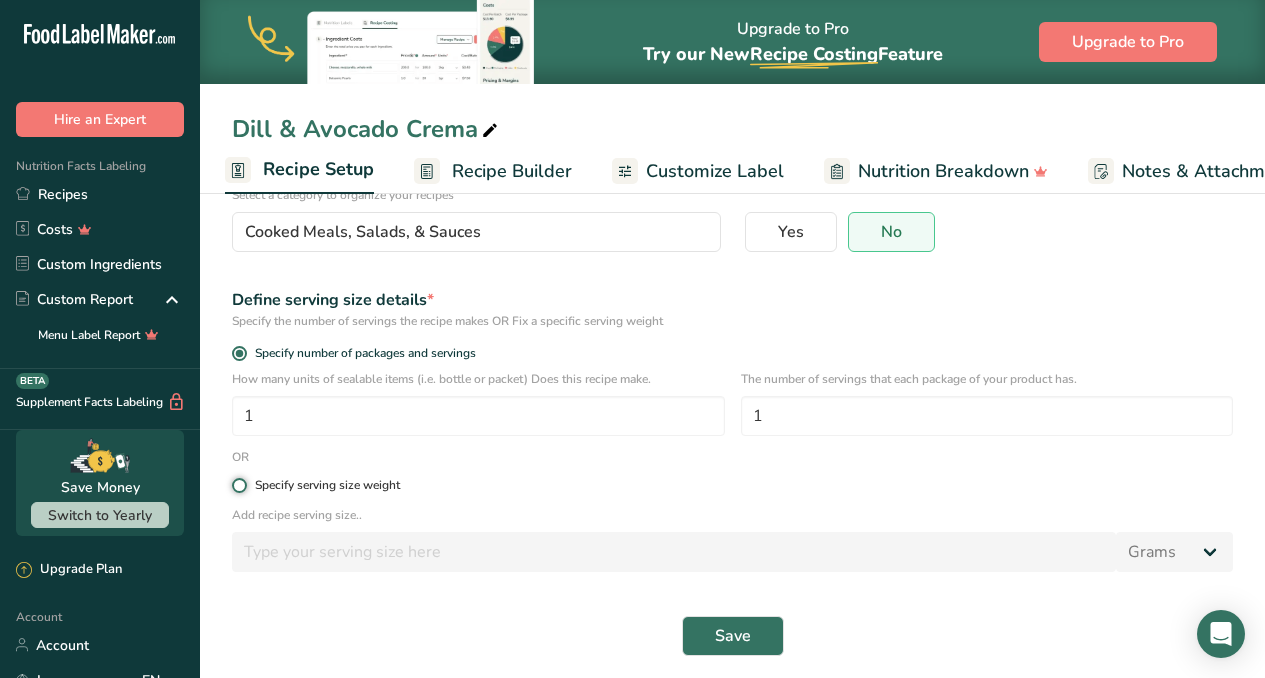 click on "Specify serving size weight" at bounding box center (238, 485) 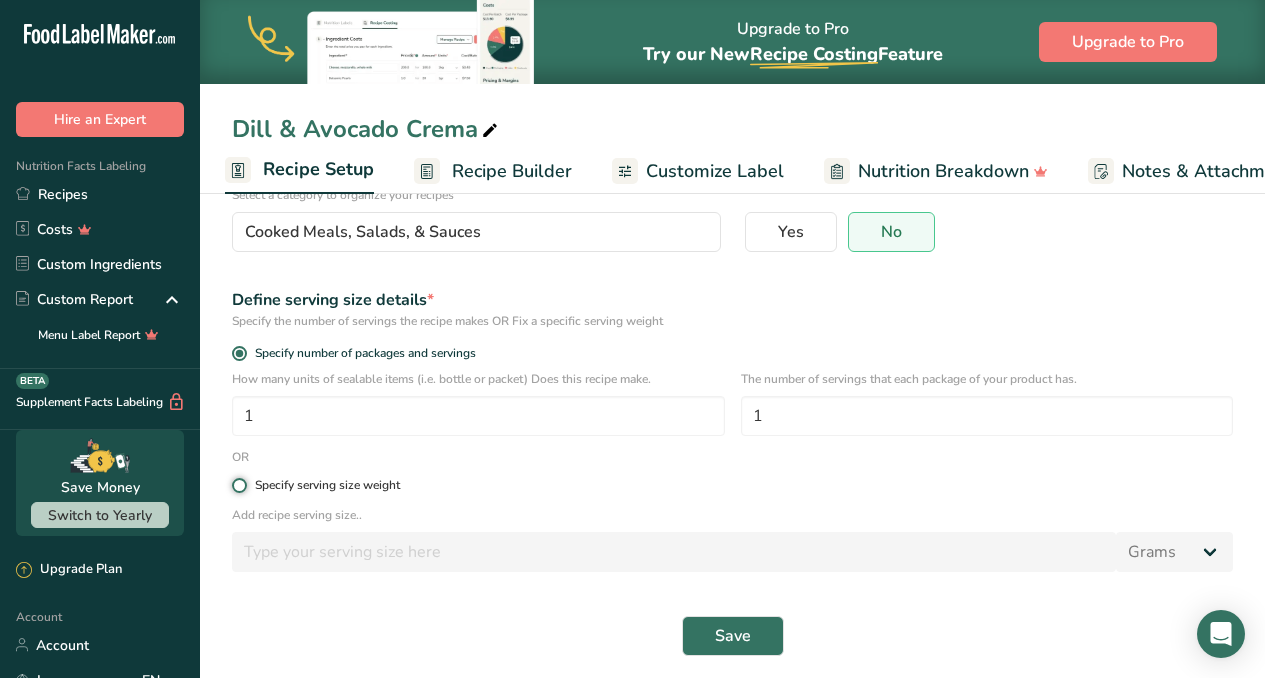 radio on "true" 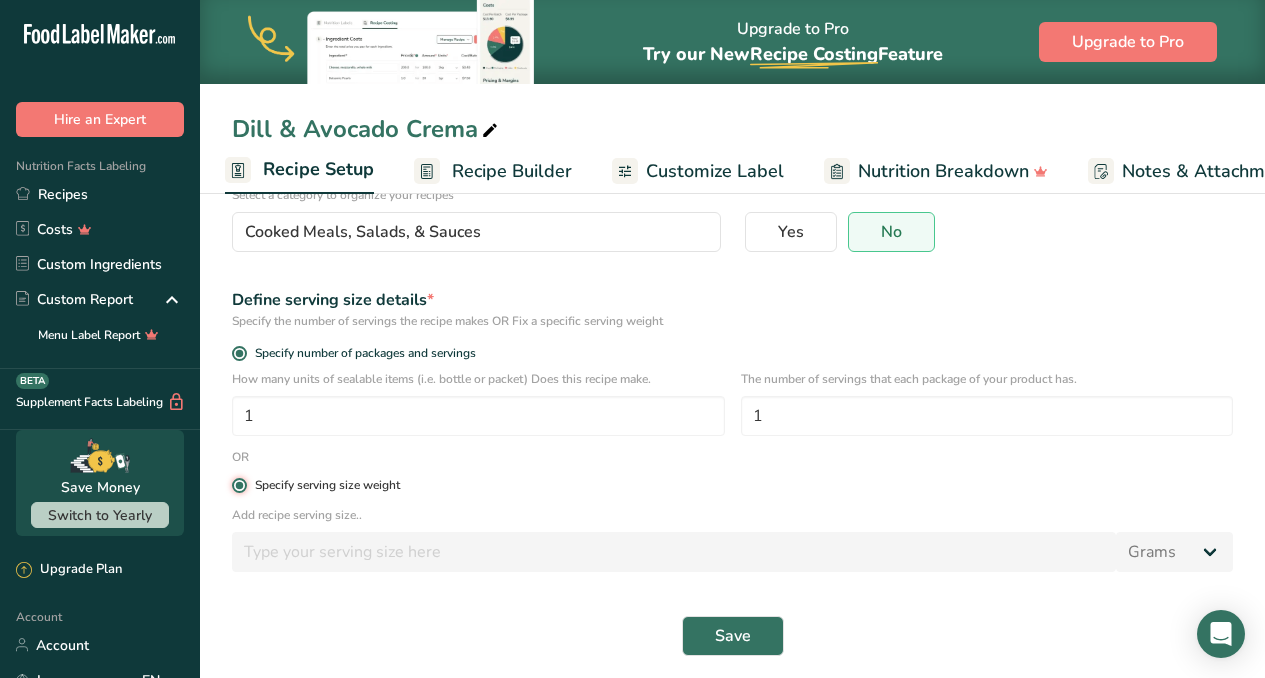 radio on "false" 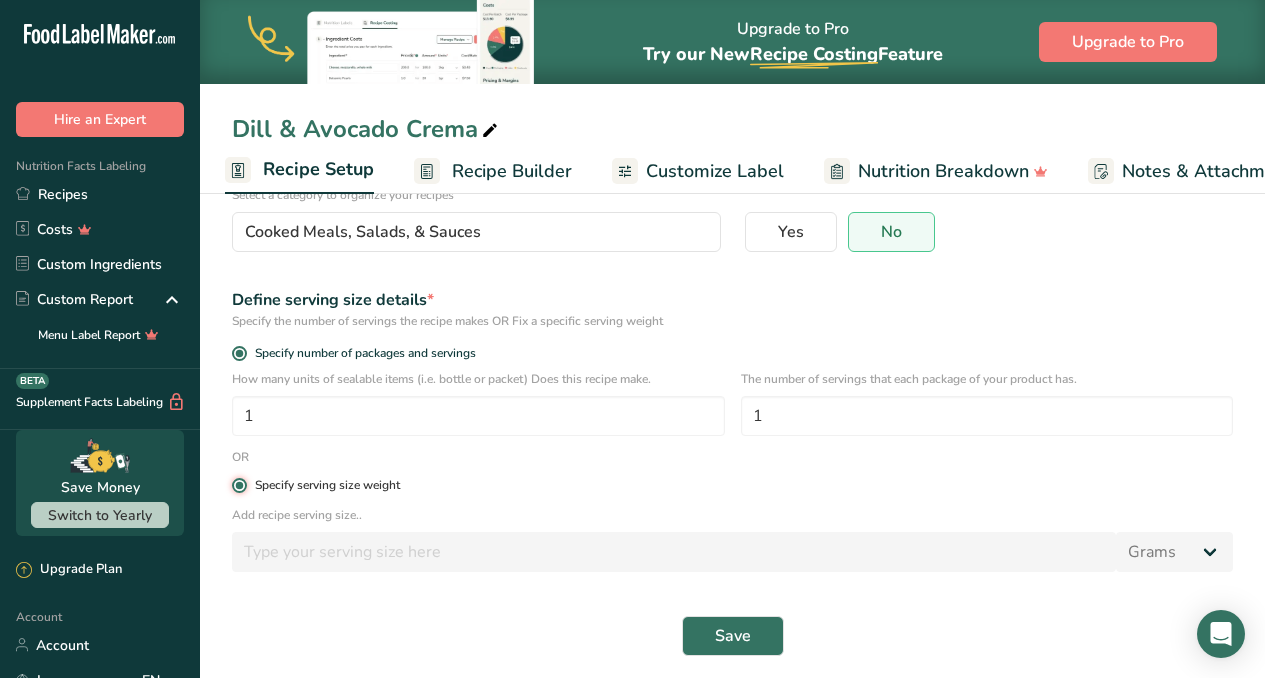type 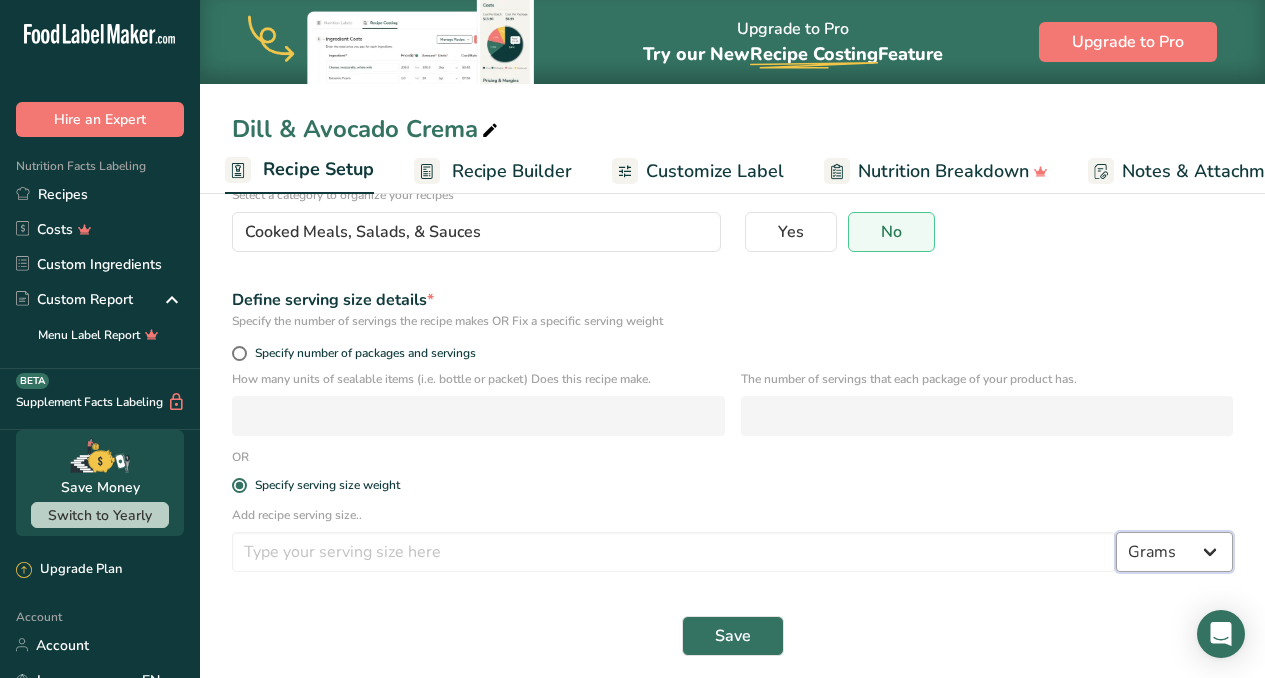 click on "Grams
kg
mg
mcg
lb
oz
l
mL
fl oz
tbsp
tsp
cup
qt
gallon" at bounding box center (1174, 552) 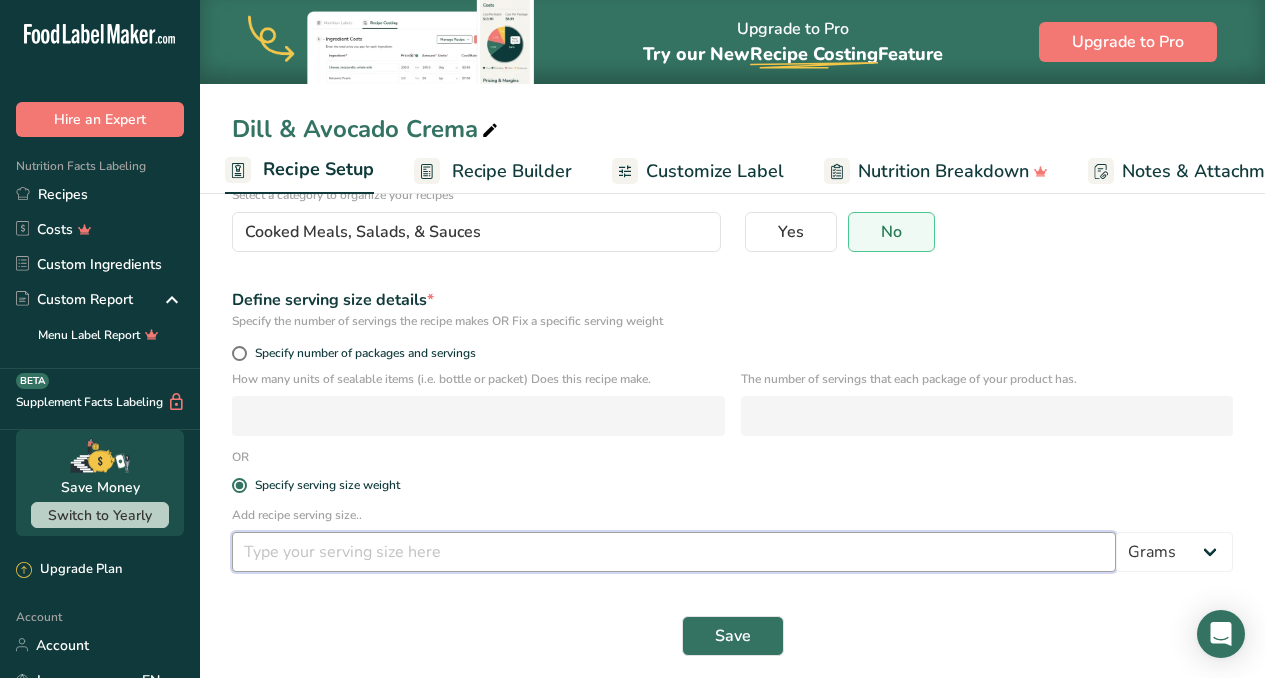click at bounding box center [674, 552] 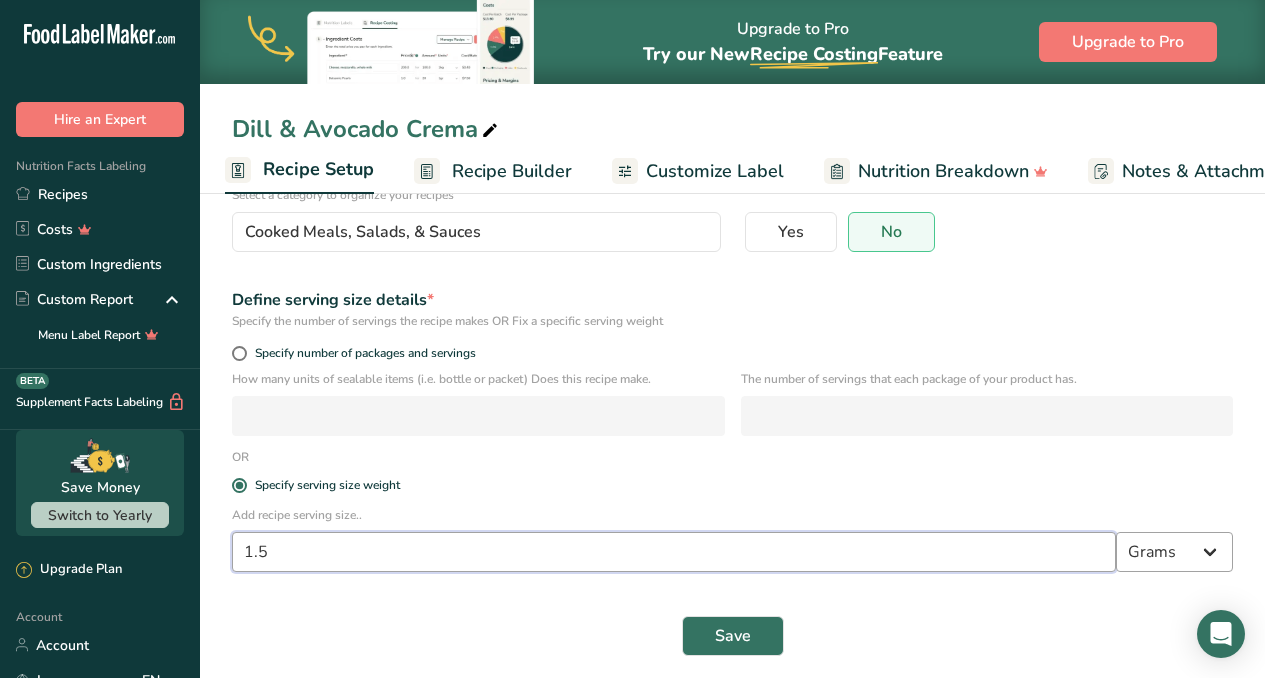 type on "1.5" 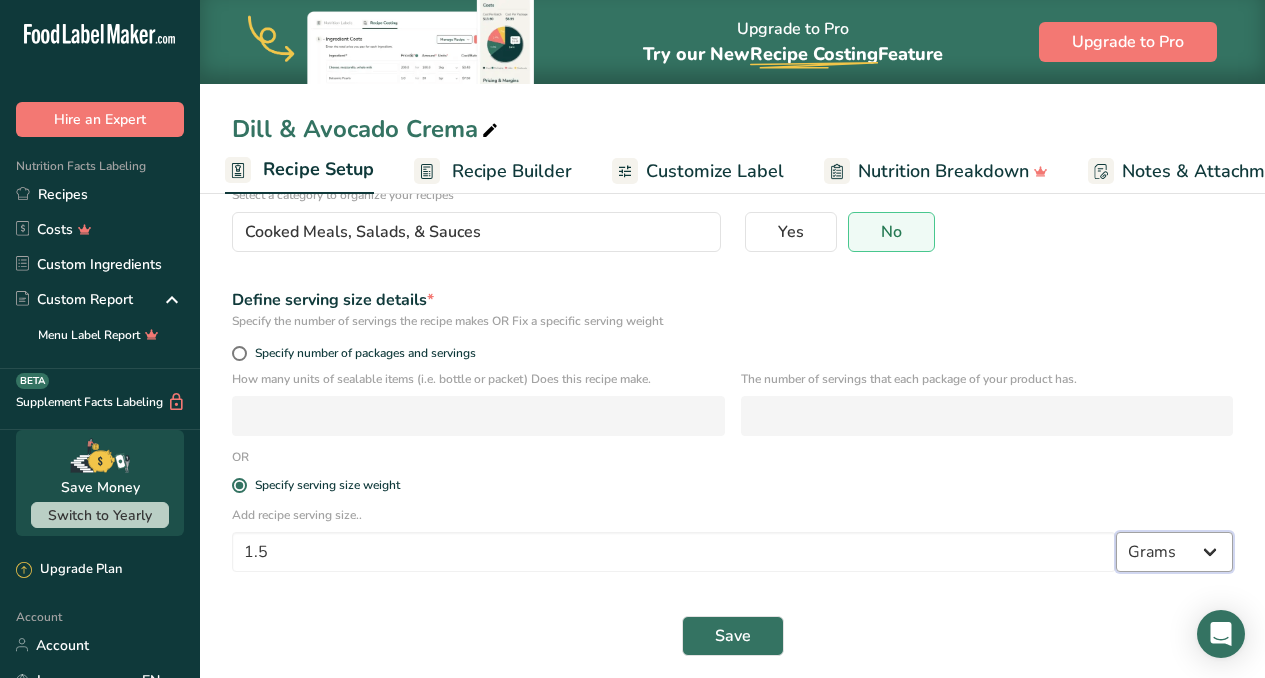 click on "Grams
kg
mg
mcg
lb
oz
l
mL
fl oz
tbsp
tsp
cup
qt
gallon" at bounding box center (1174, 552) 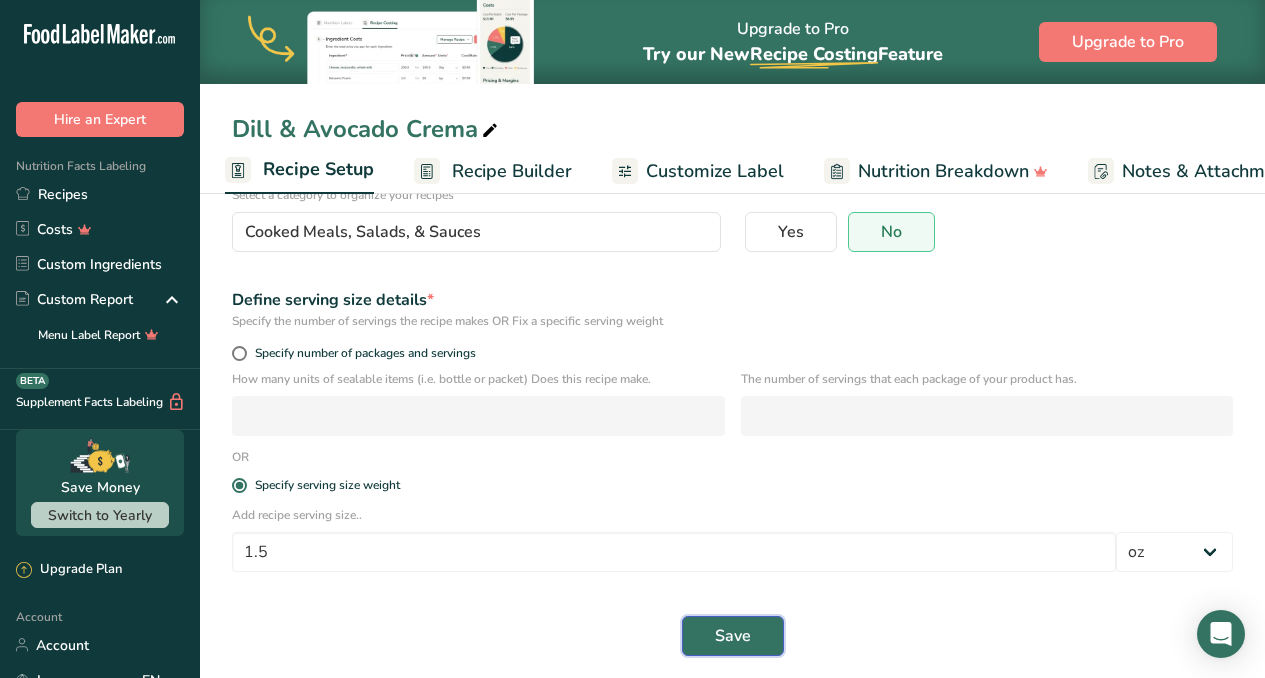 click on "Save" at bounding box center (733, 636) 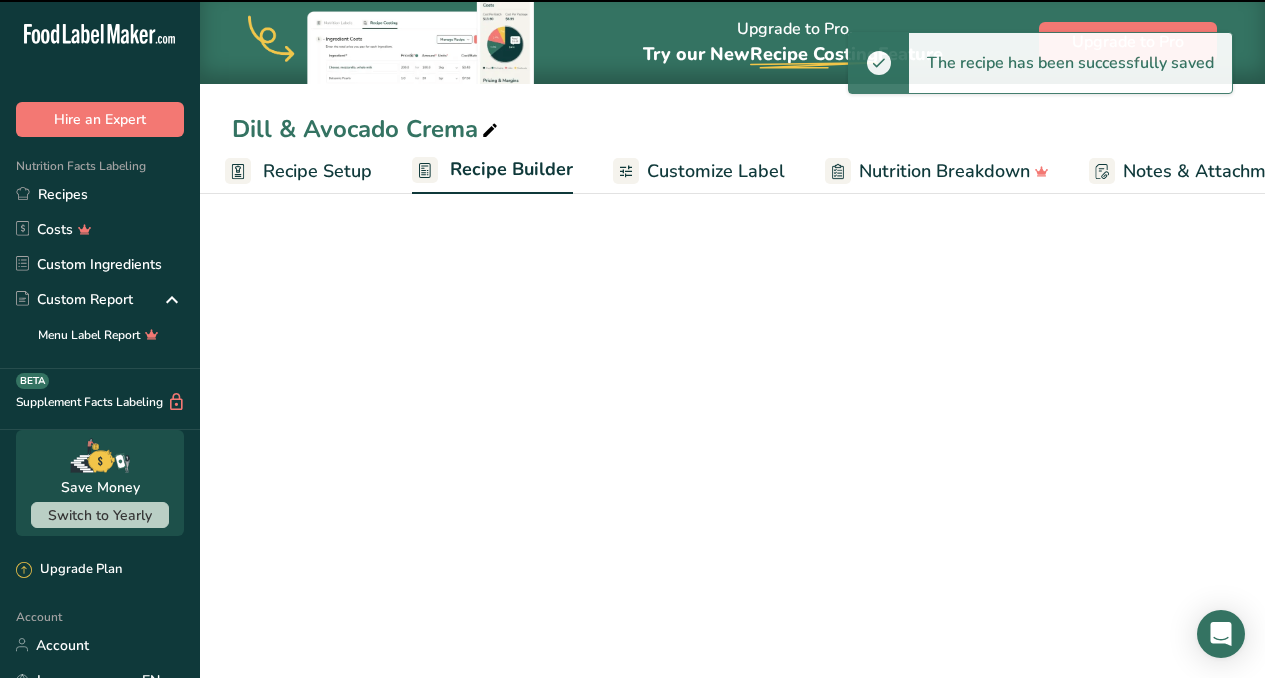 scroll, scrollTop: 0, scrollLeft: 0, axis: both 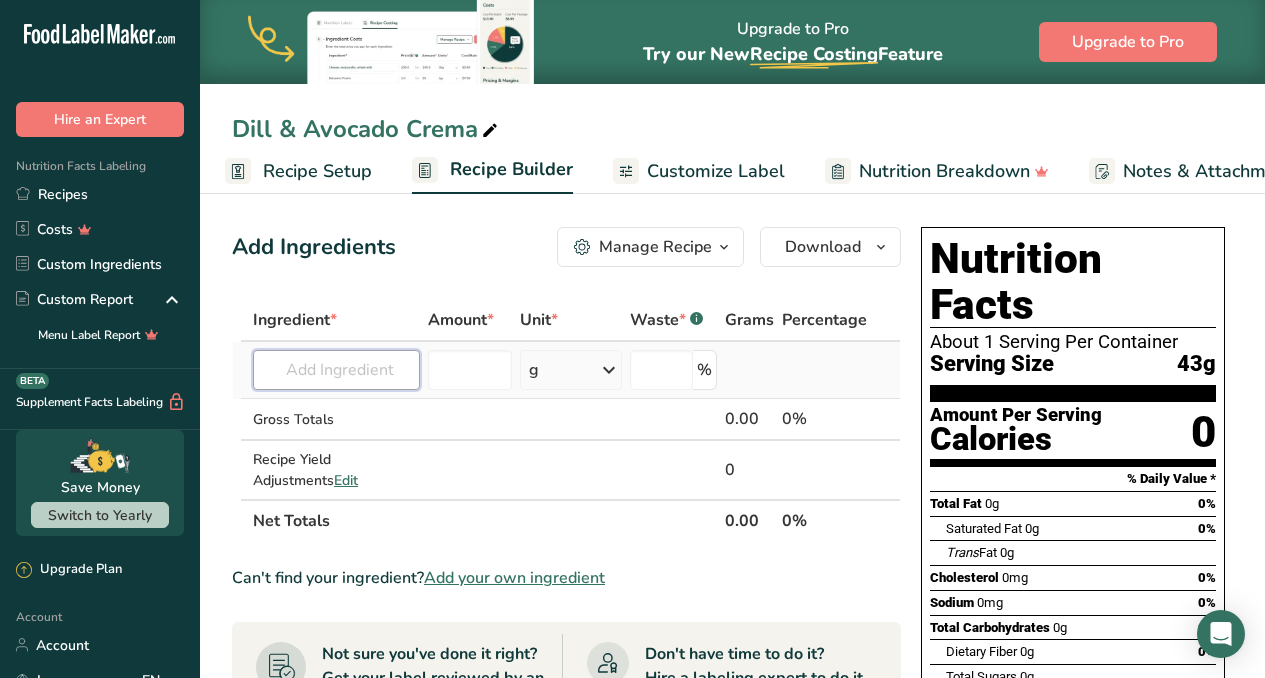 click at bounding box center (336, 370) 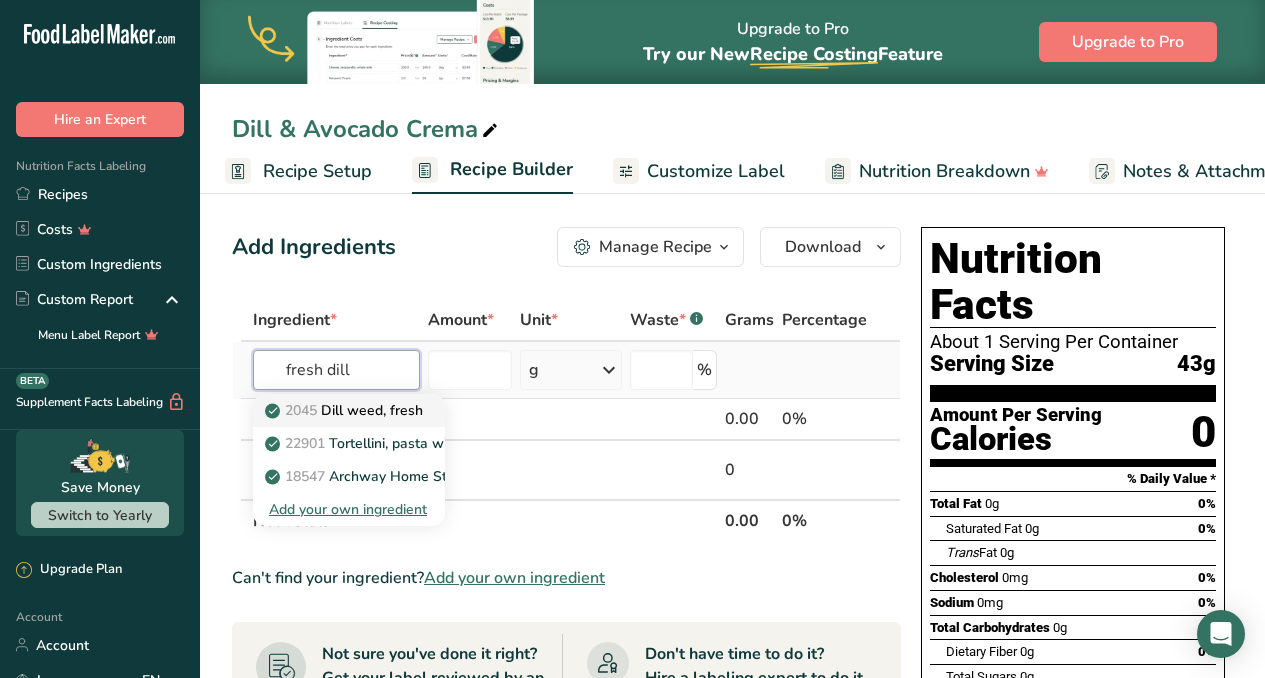 type on "fresh dill" 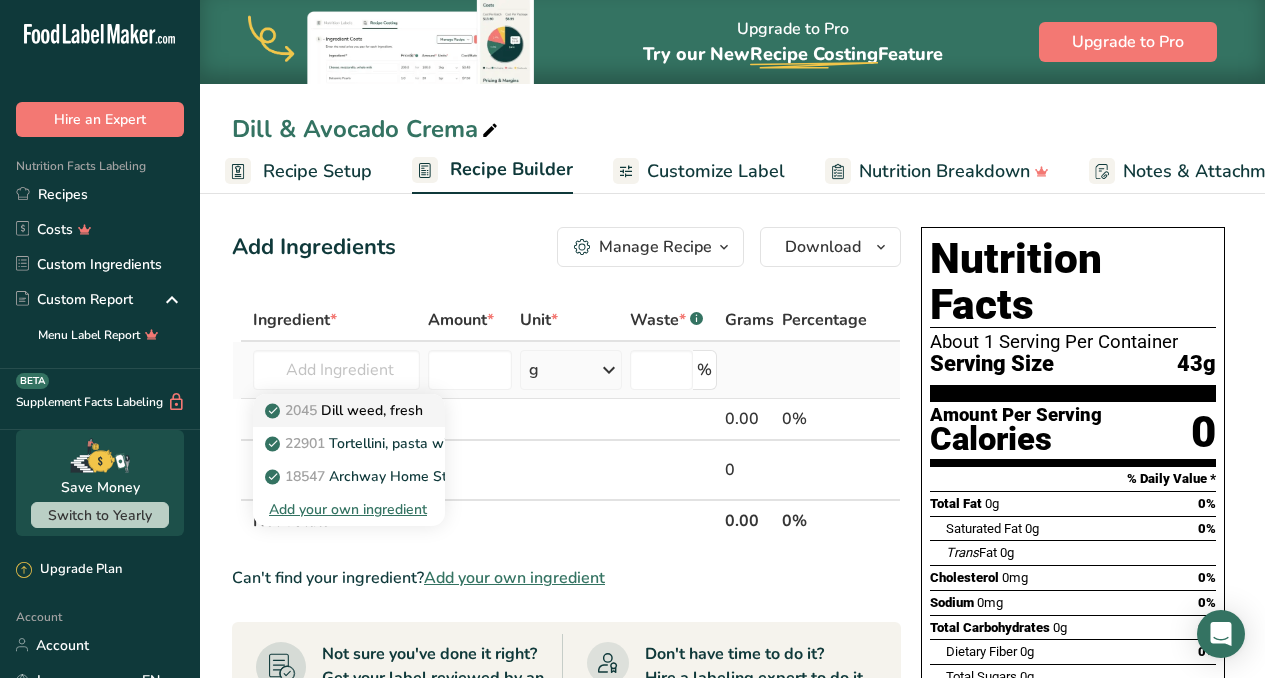 click on "[NUMBER]
Dill weed, fresh" at bounding box center [346, 410] 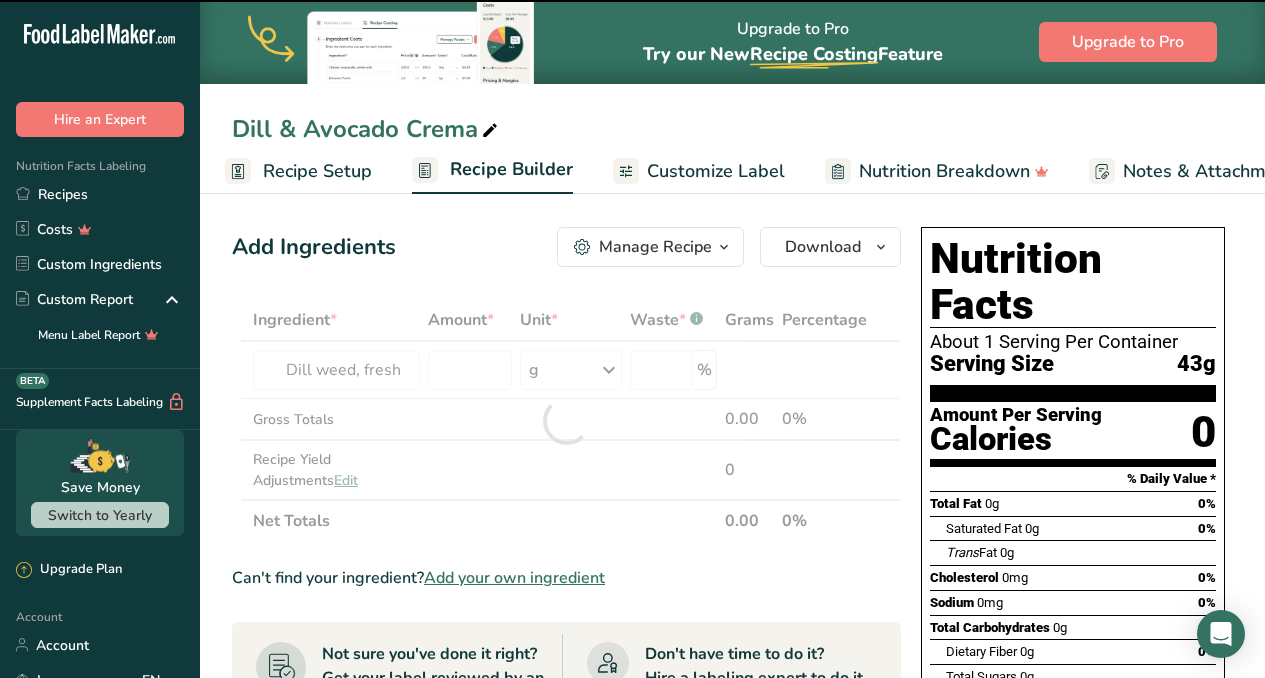 type on "0" 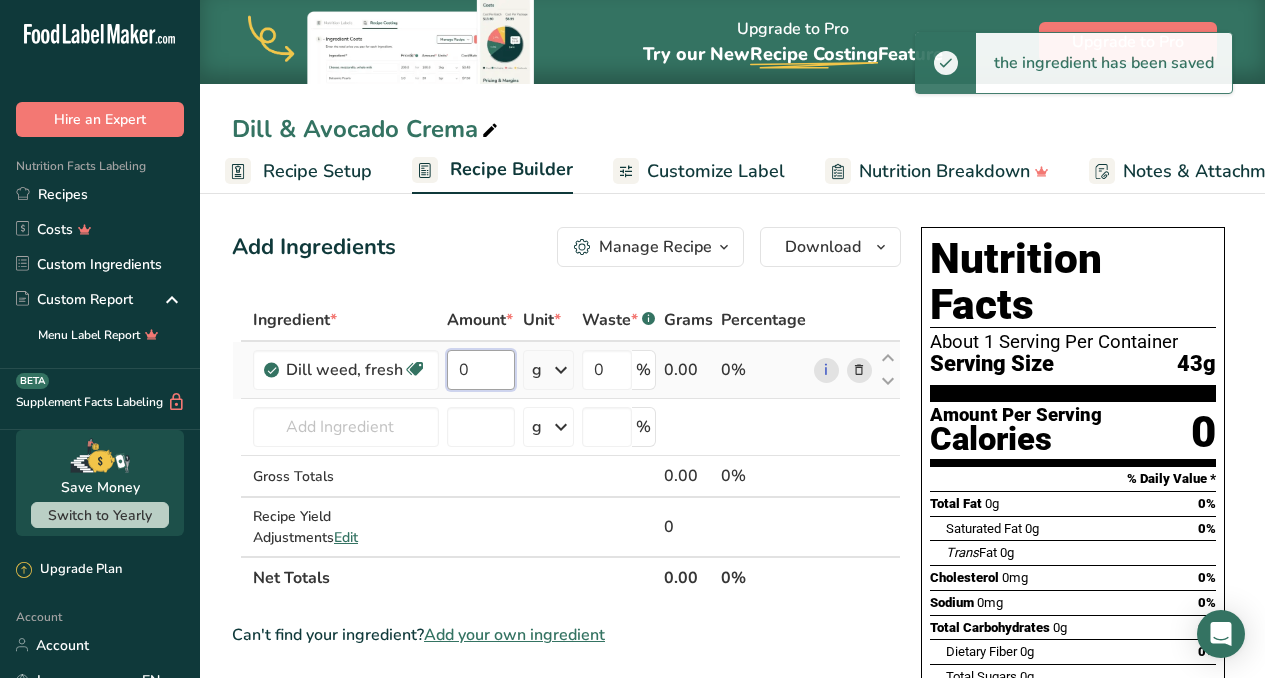 click on "0" at bounding box center [481, 370] 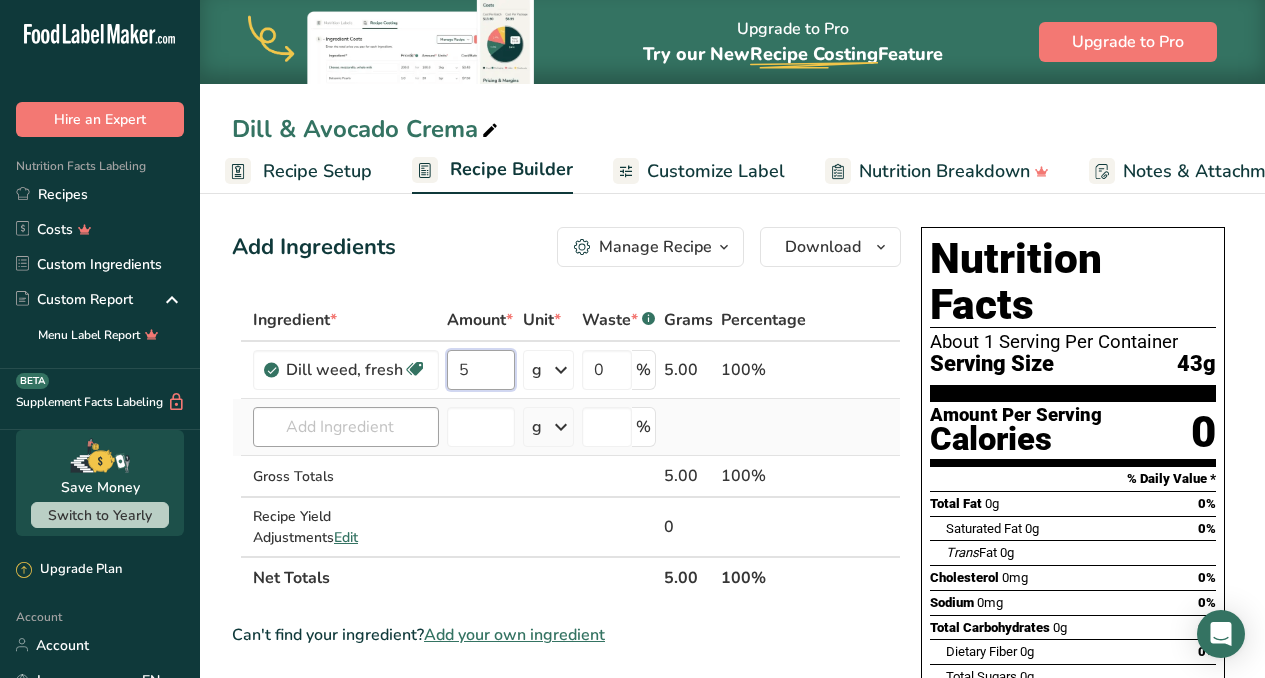 type on "5" 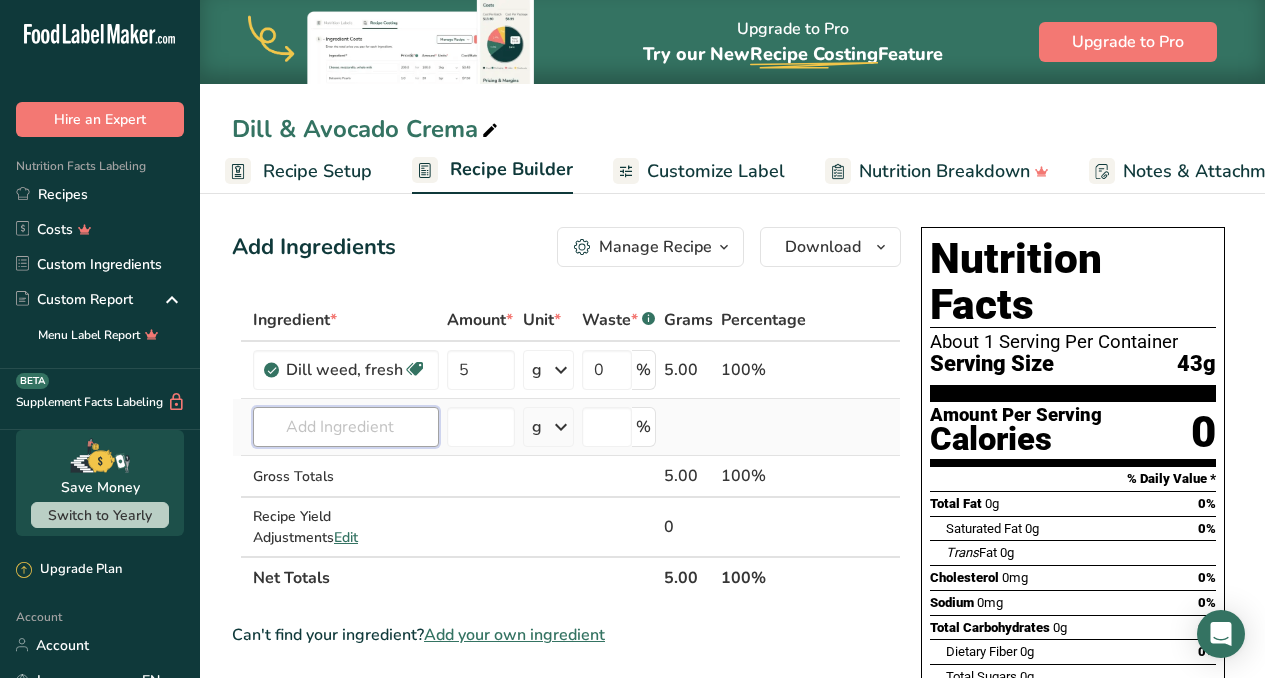 click on "Ingredient *
Amount *
Unit *
Waste *   .a-a{fill:#347362;}.b-a{fill:#fff;}          Grams
Percentage
Dill weed, fresh
Dairy free
Gluten free
Vegan
Vegetarian
Soy free
5
g
Portions
5 sprigs
1 cup sprigs
Weight Units
g
kg
mg
See more
Volume Units
l
Volume units require a density conversion. If you know your ingredient's density enter it below. Otherwise, click on "RIA" our AI Regulatory bot - she will be able to help you
lb/ft3
g/cm3
Confirm
mL
lb/ft3" at bounding box center [566, 449] 